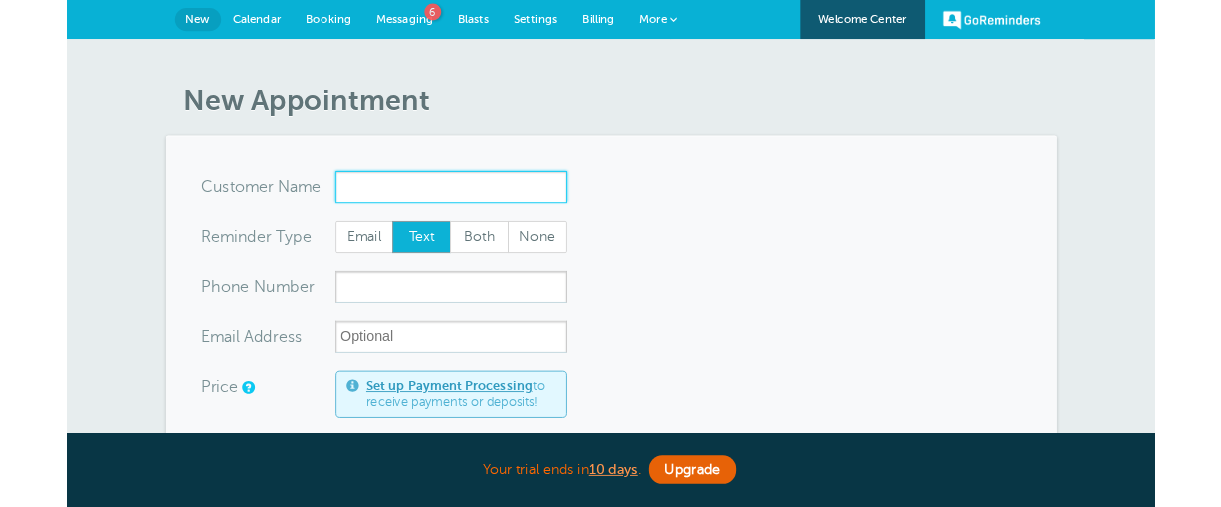 scroll, scrollTop: 0, scrollLeft: 0, axis: both 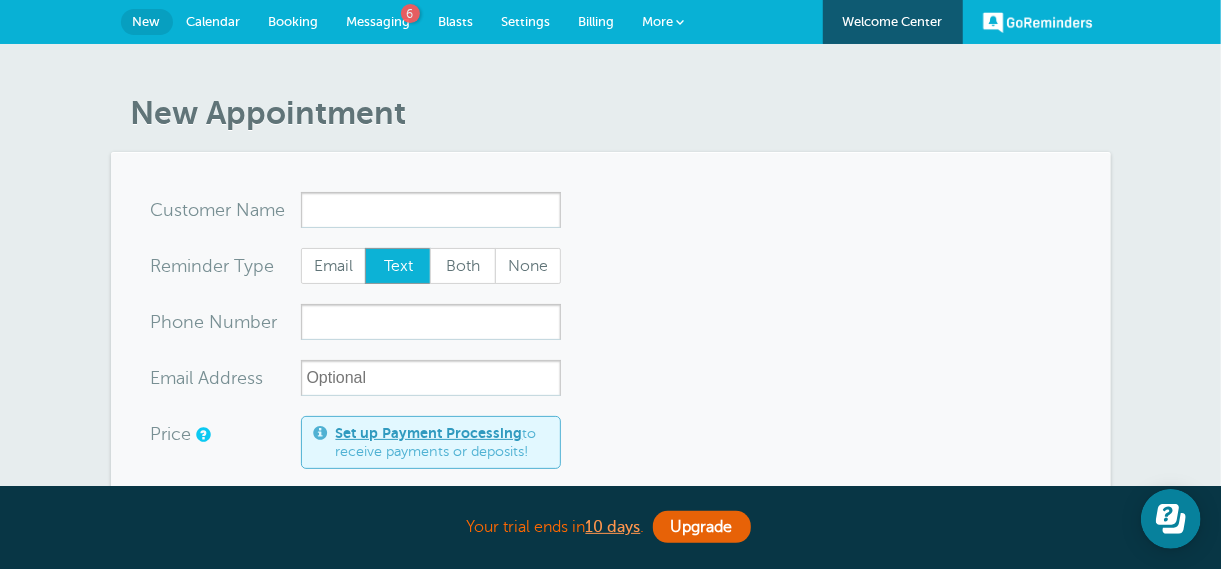 click on "GoReminders" at bounding box center (1038, 22) 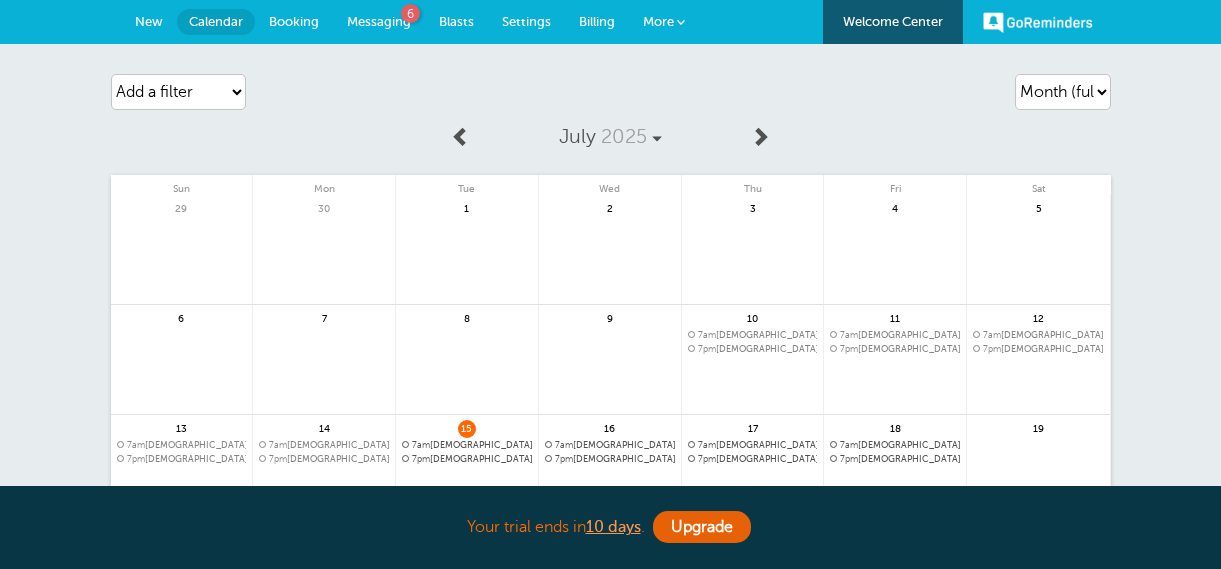 scroll, scrollTop: 0, scrollLeft: 0, axis: both 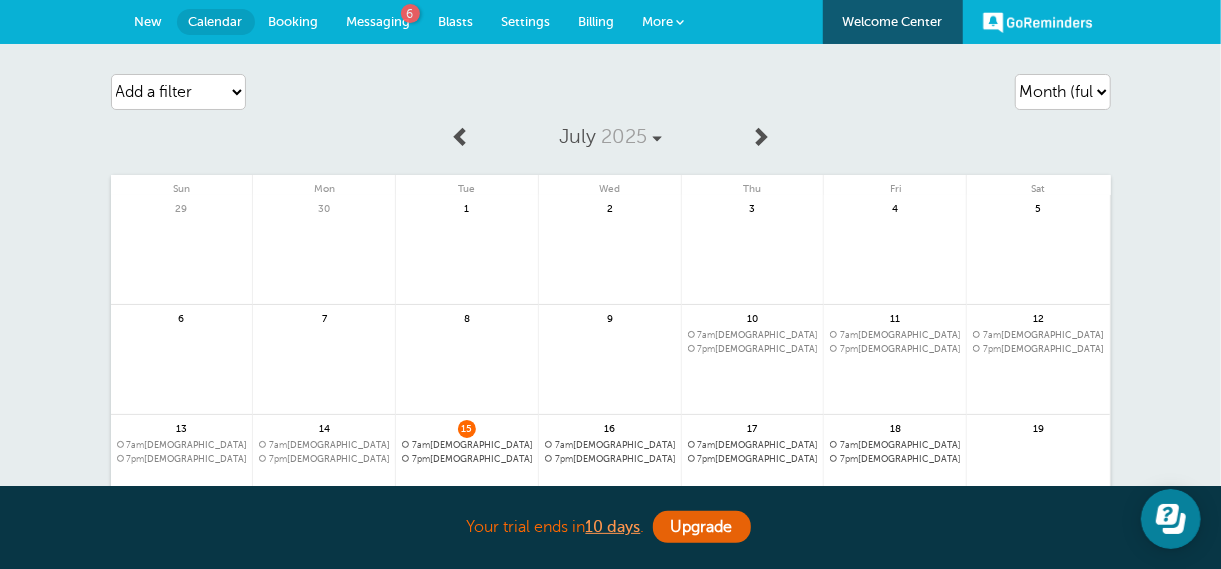 click on "Settings" at bounding box center (526, 21) 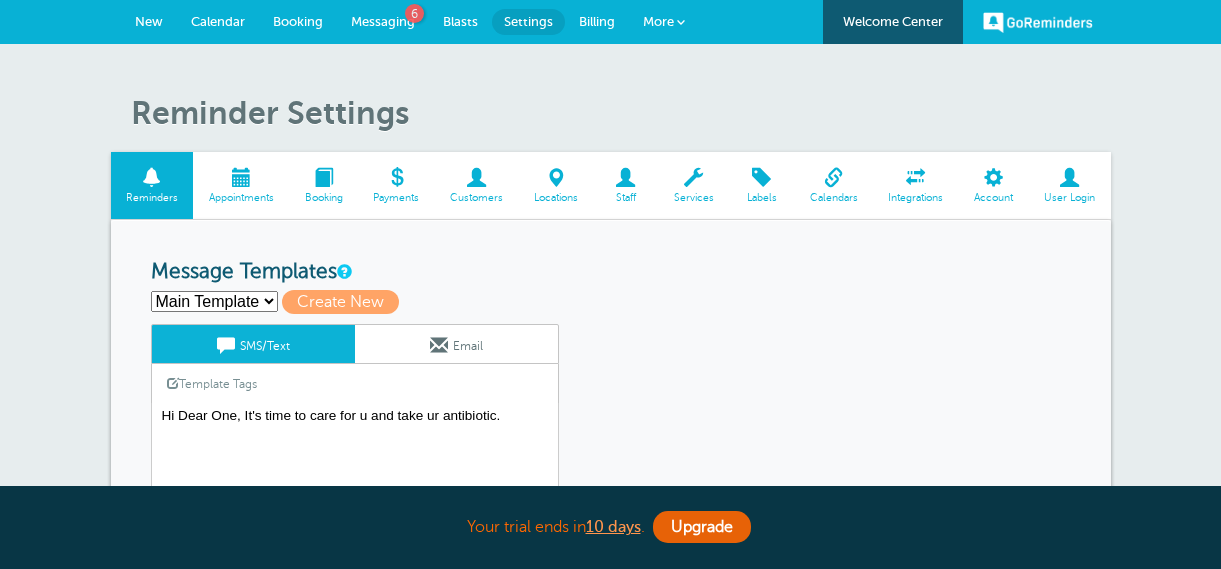 scroll, scrollTop: 0, scrollLeft: 0, axis: both 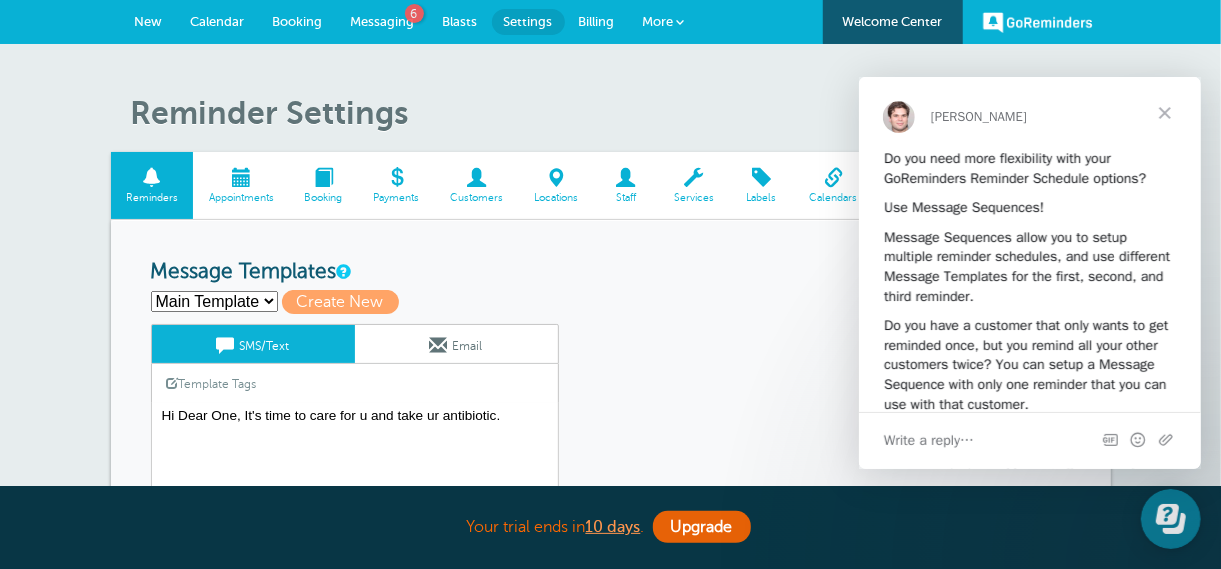 click at bounding box center (1164, 112) 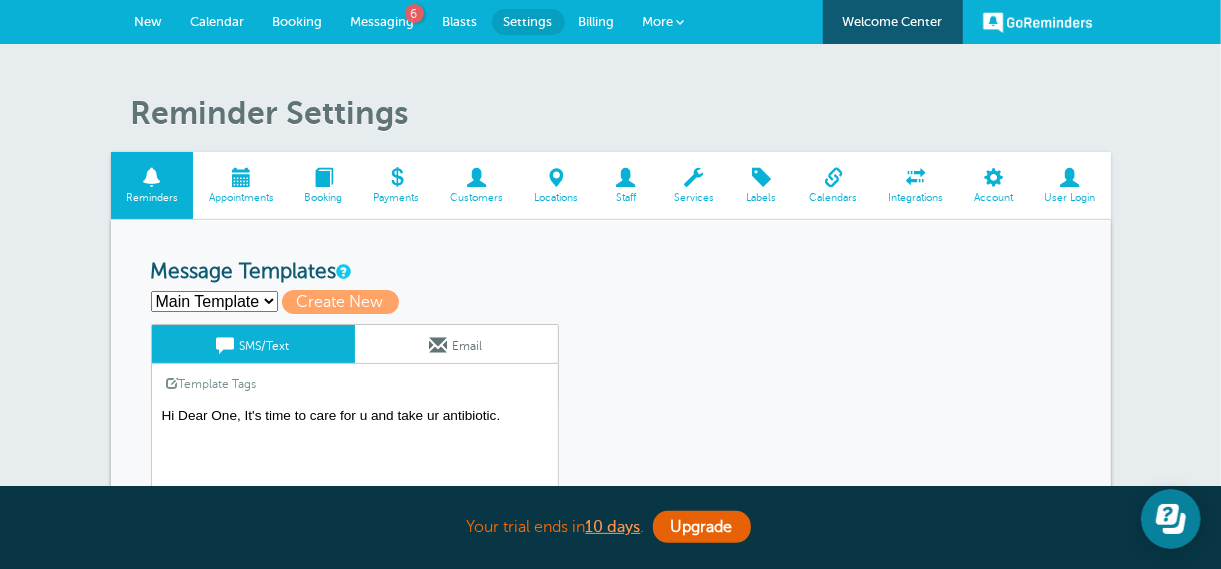 click at bounding box center [994, 177] 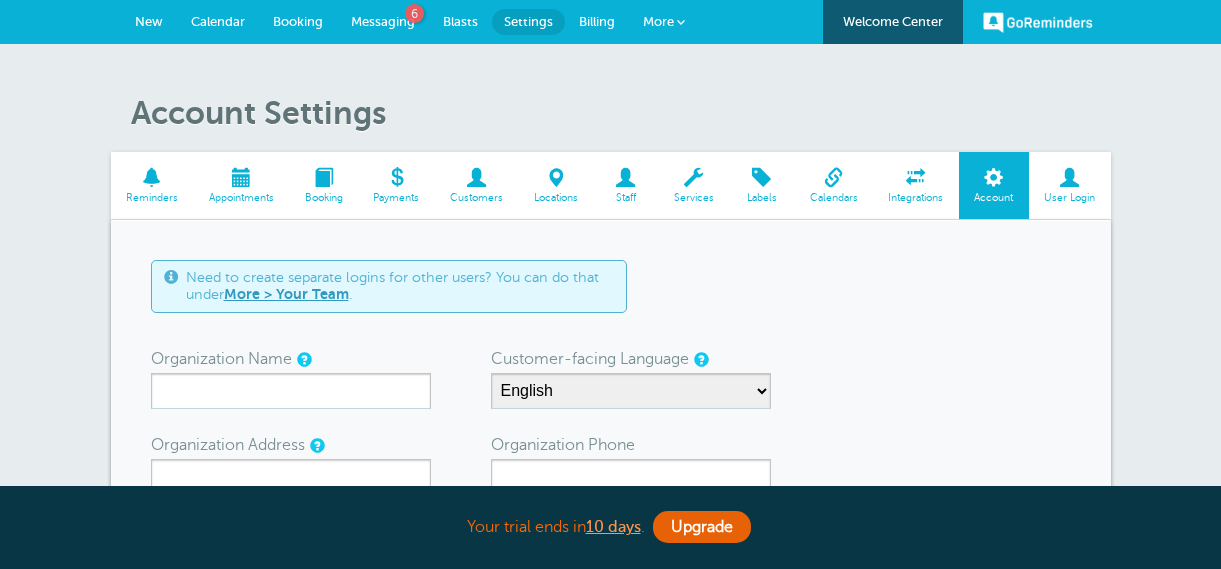 scroll, scrollTop: 0, scrollLeft: 0, axis: both 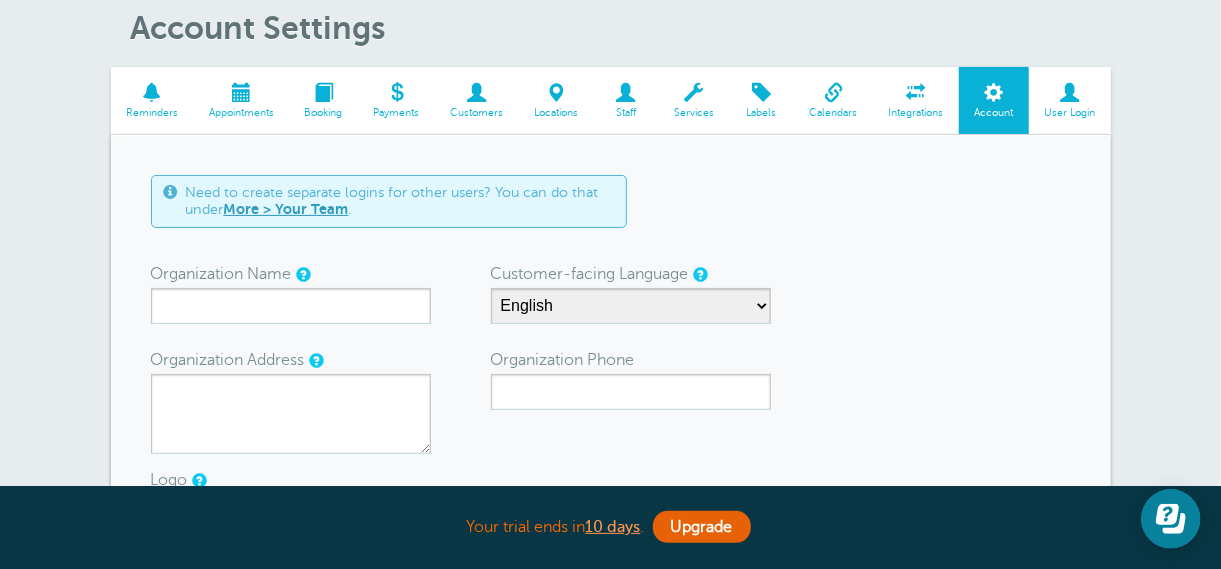click at bounding box center [396, 92] 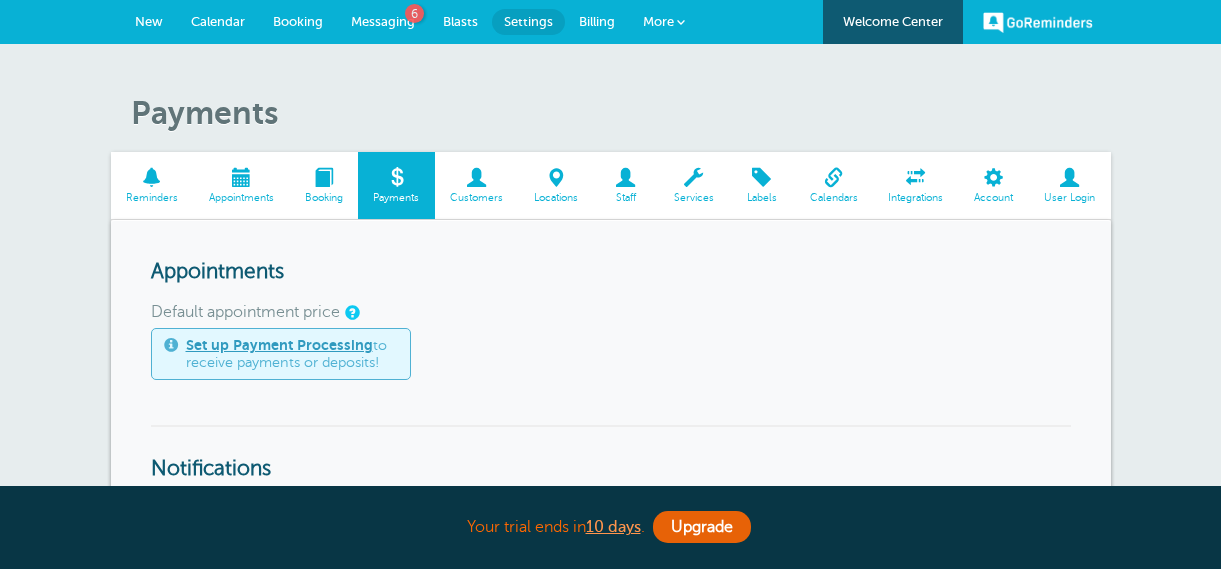 scroll, scrollTop: 0, scrollLeft: 0, axis: both 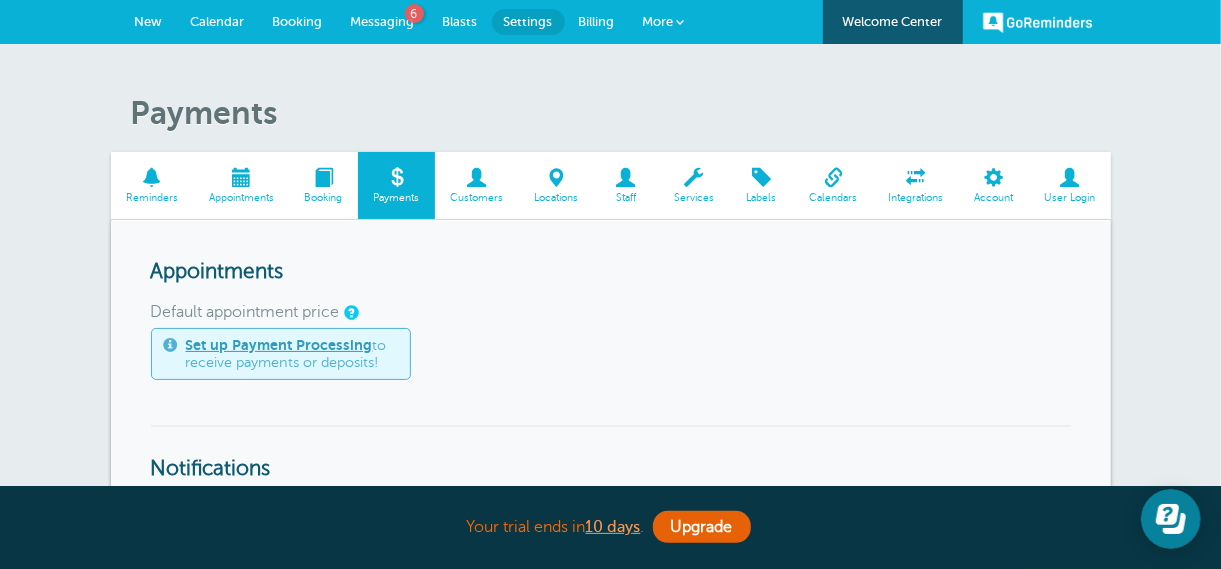 click on "Billing" at bounding box center (597, 21) 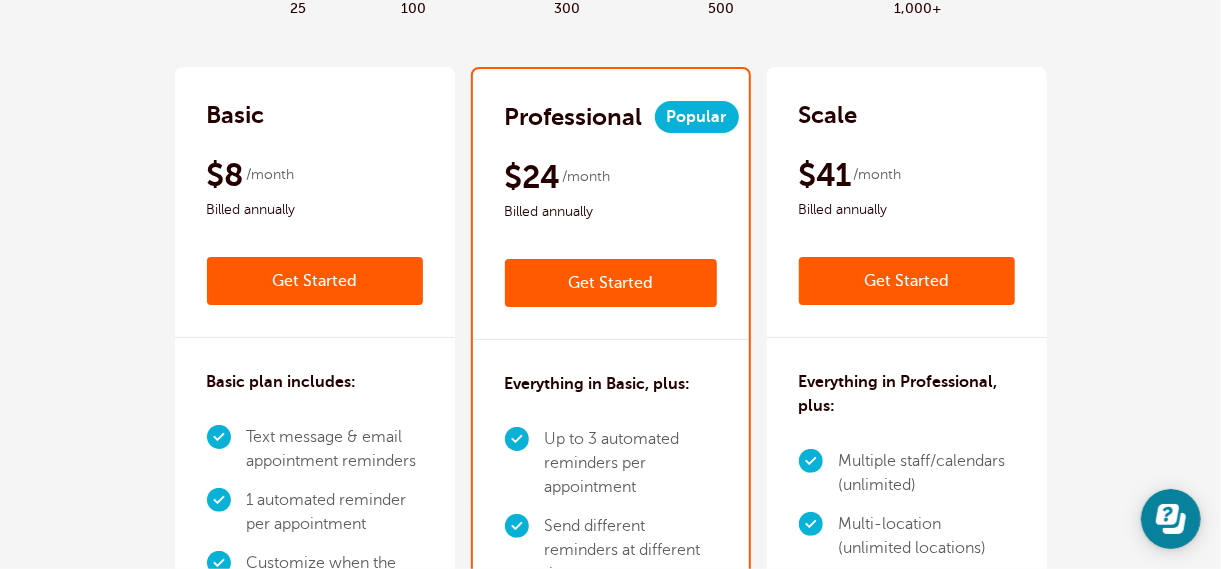 scroll, scrollTop: 298, scrollLeft: 0, axis: vertical 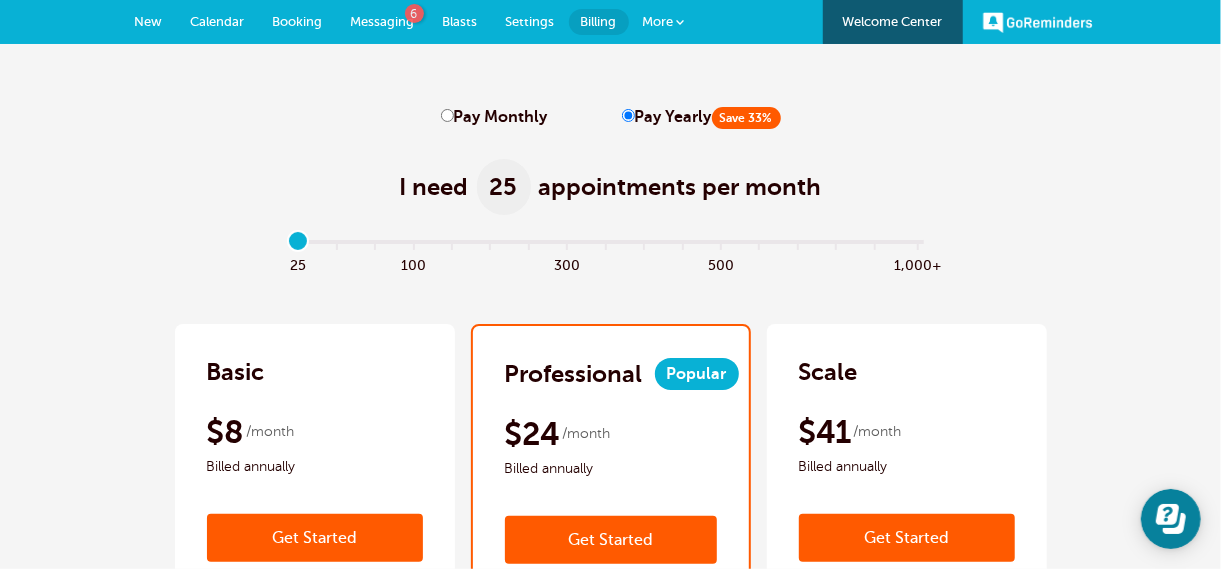 click at bounding box center [681, 22] 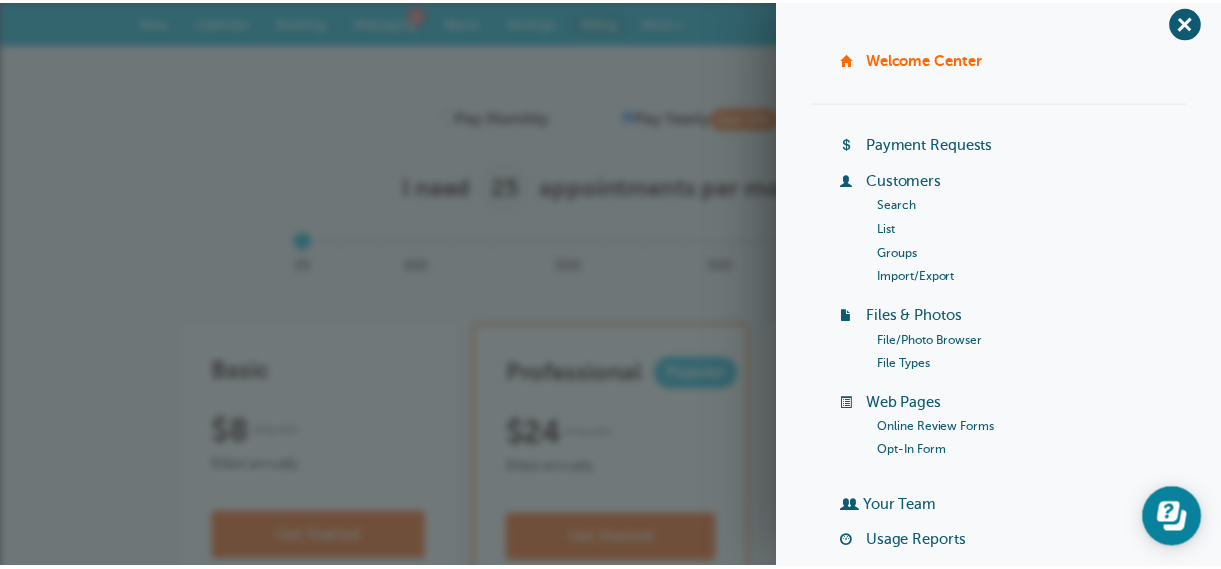 scroll, scrollTop: 0, scrollLeft: 0, axis: both 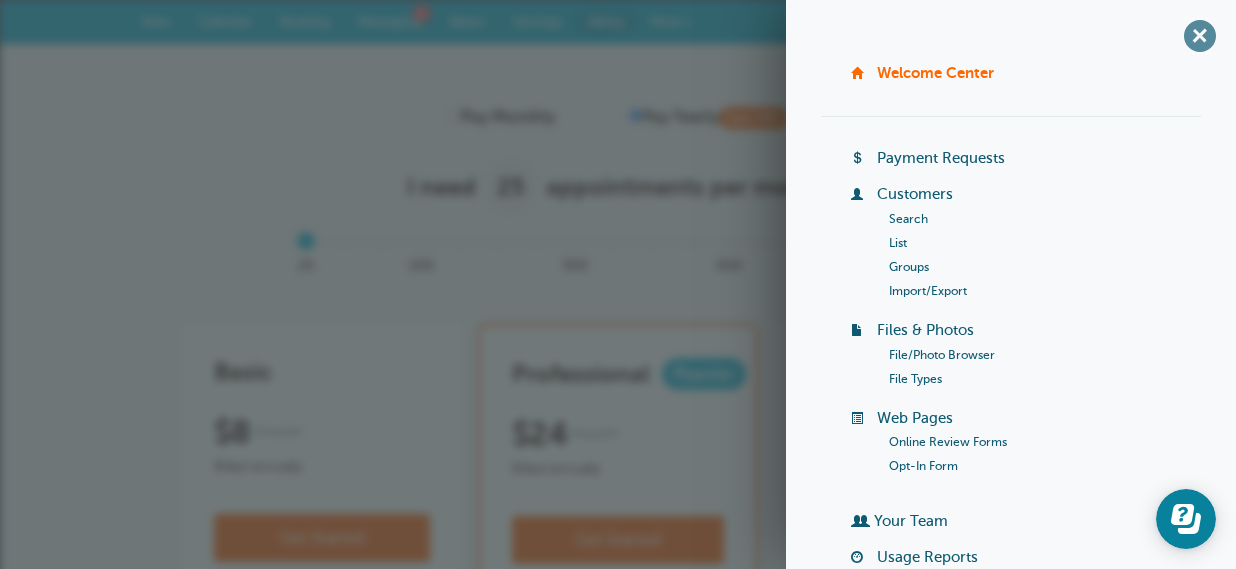 click on "+" at bounding box center (1199, 35) 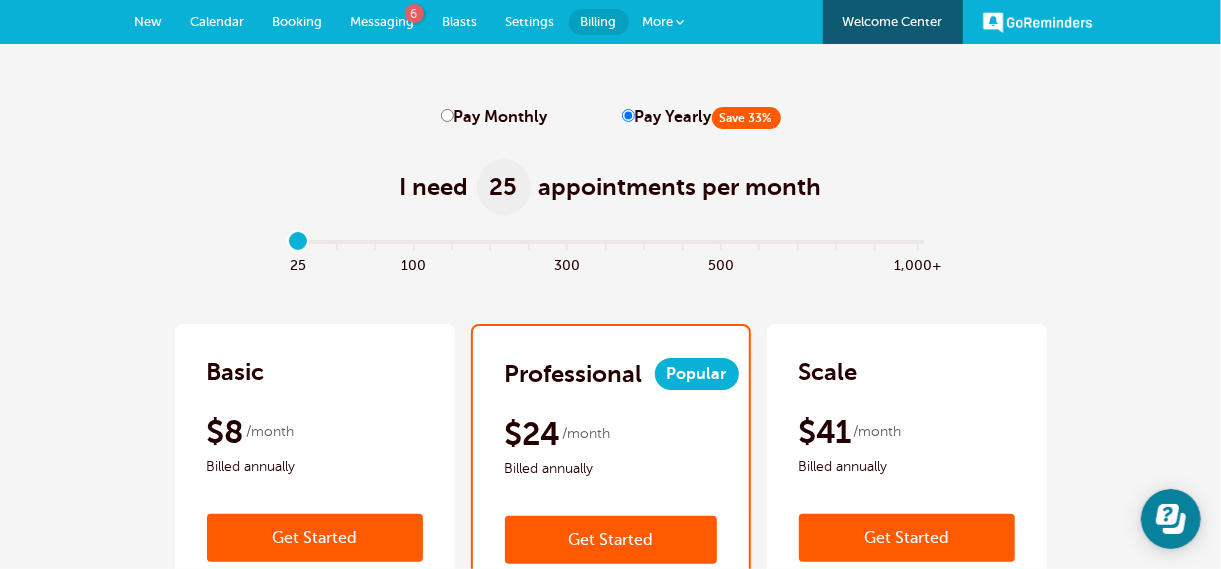 click on "Settings" at bounding box center (530, 21) 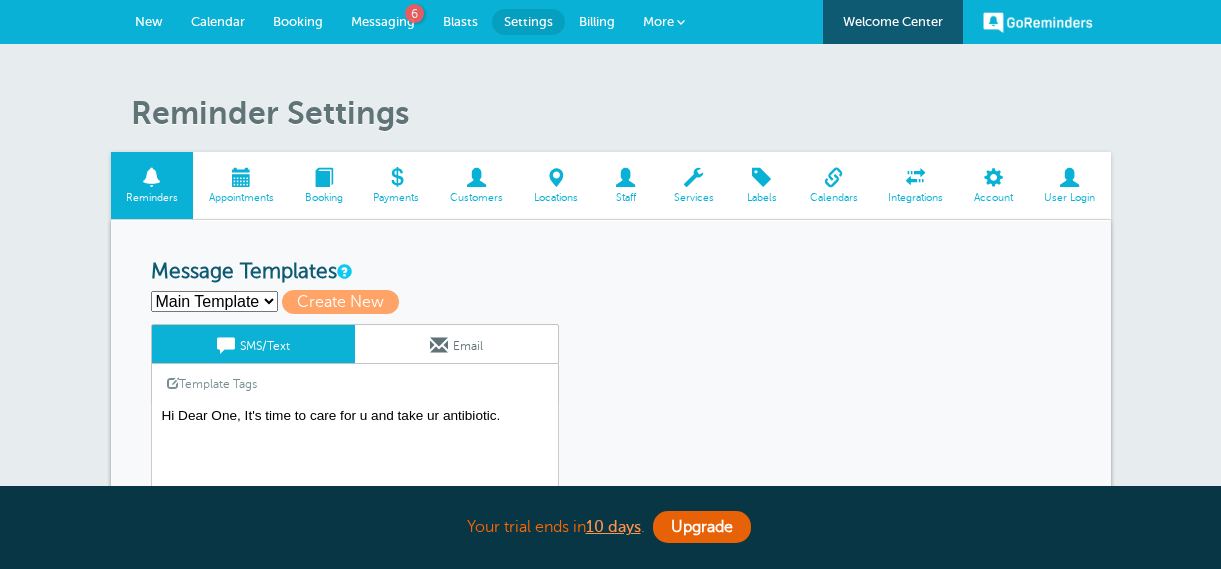 scroll, scrollTop: 0, scrollLeft: 0, axis: both 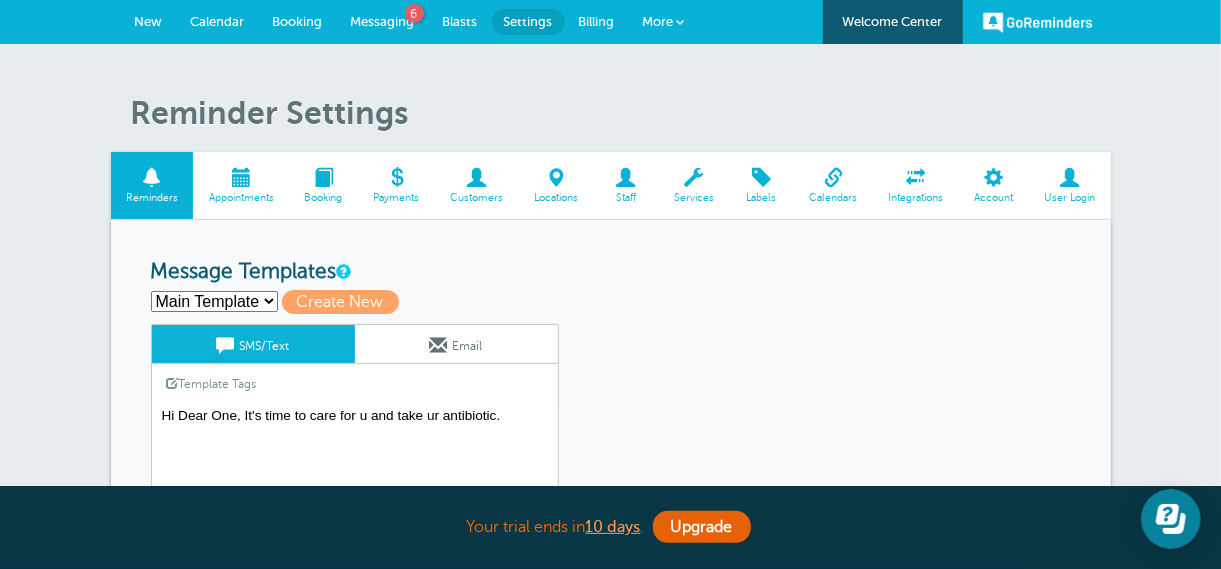 click on "User Login" at bounding box center (1070, 198) 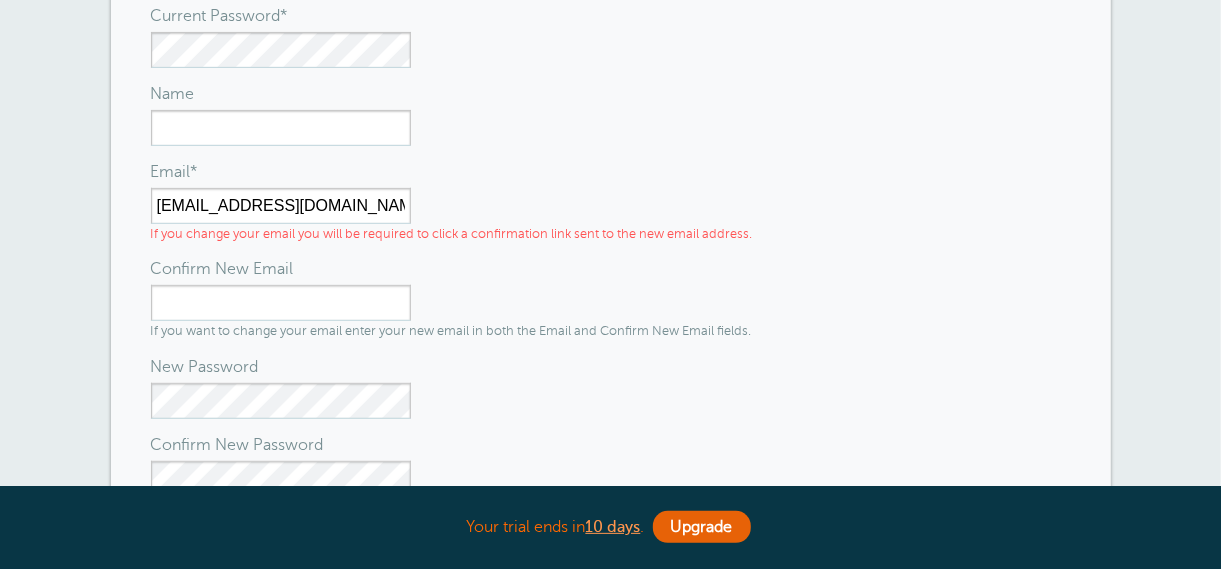 scroll, scrollTop: 505, scrollLeft: 0, axis: vertical 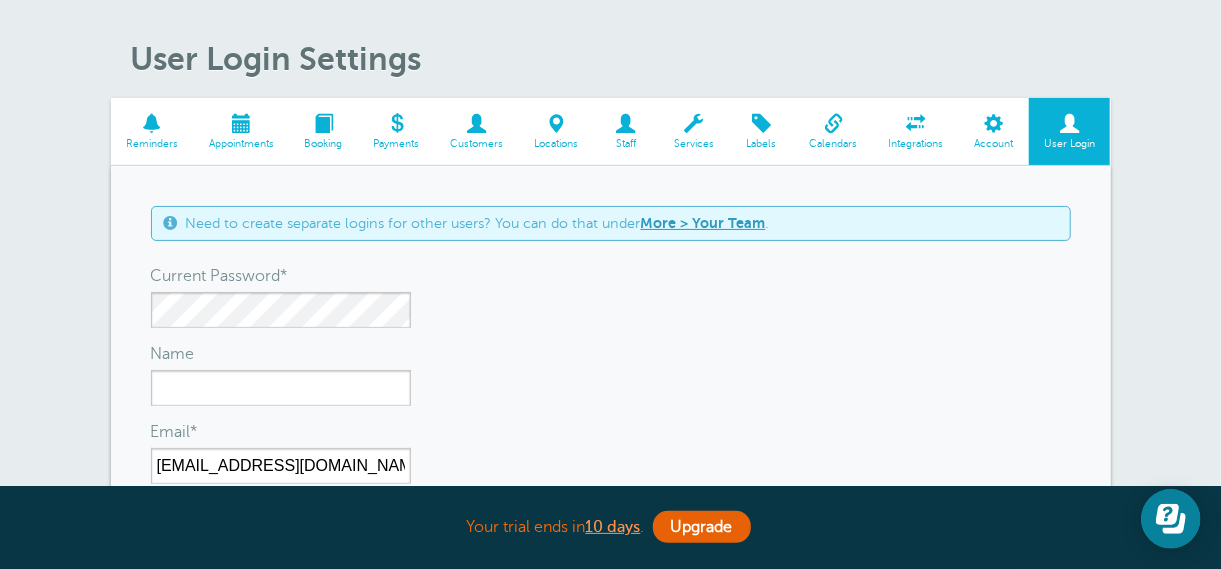 click at bounding box center (994, 123) 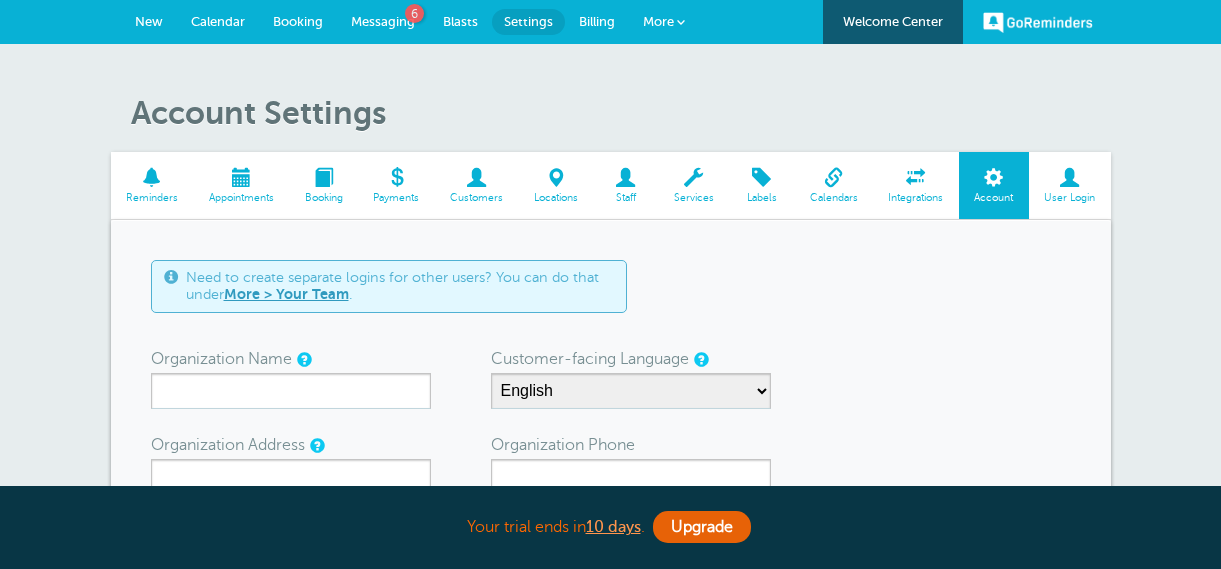 scroll, scrollTop: 0, scrollLeft: 0, axis: both 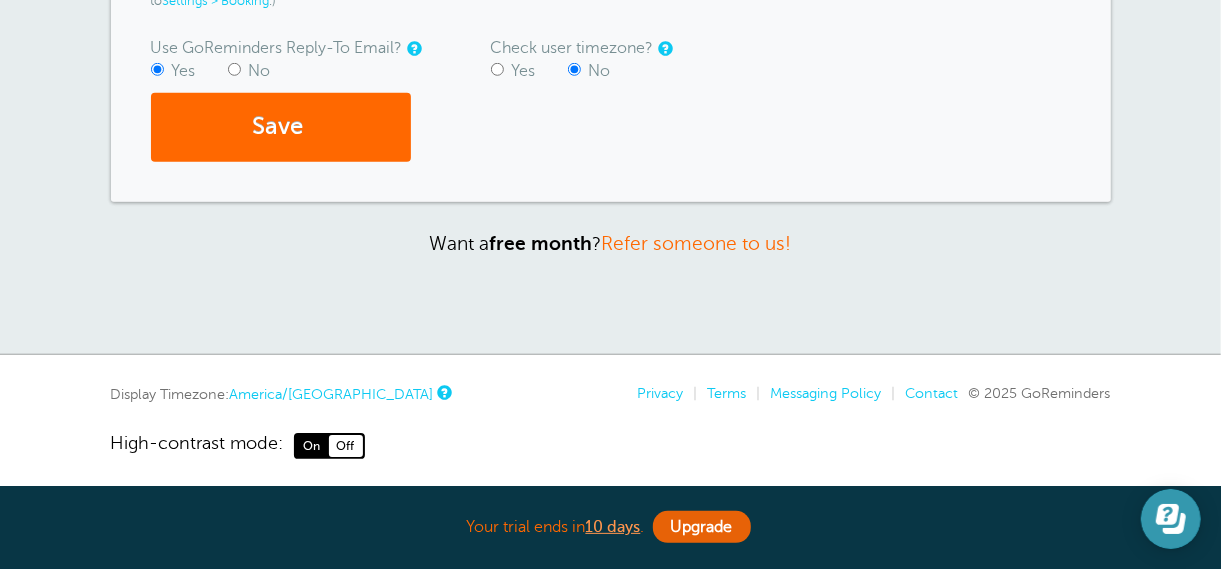 click 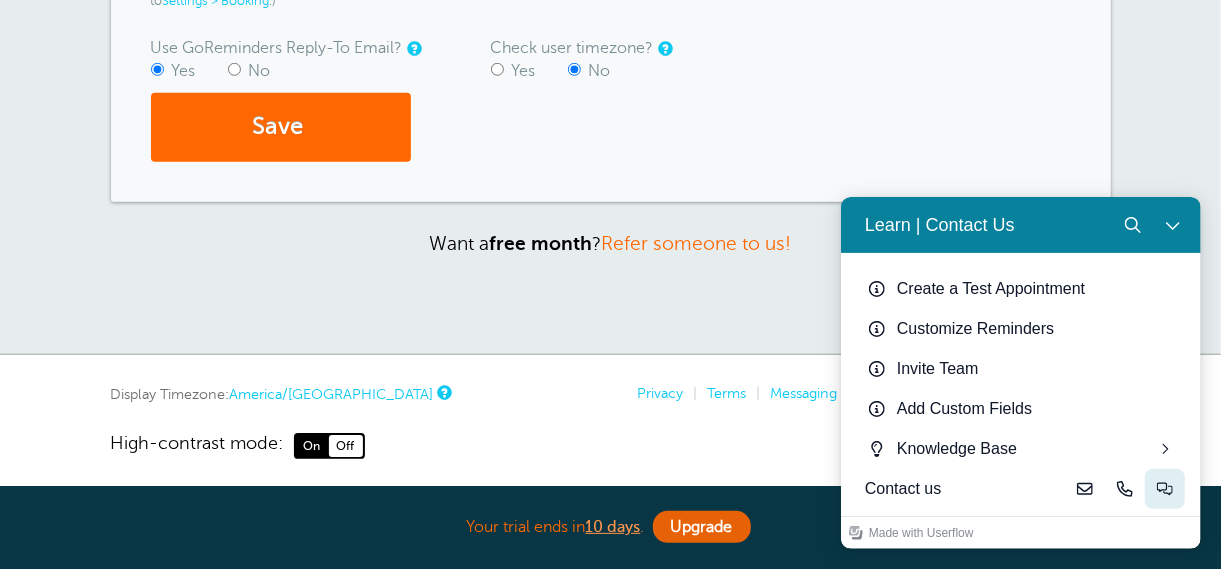 click 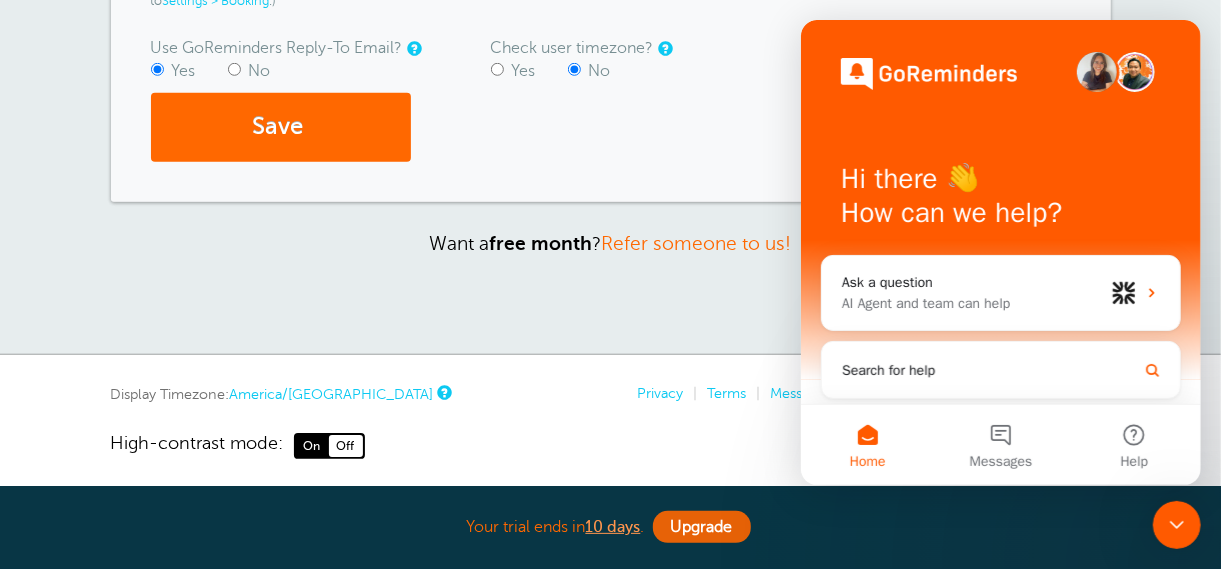 scroll, scrollTop: 0, scrollLeft: 0, axis: both 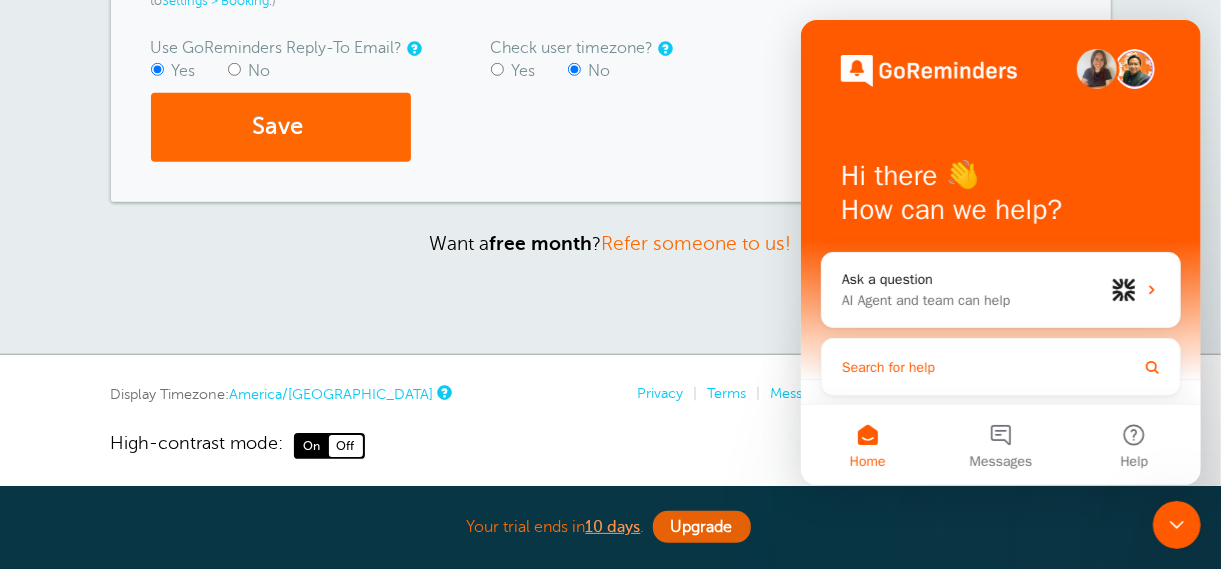 click on "Search for help" at bounding box center (1000, 367) 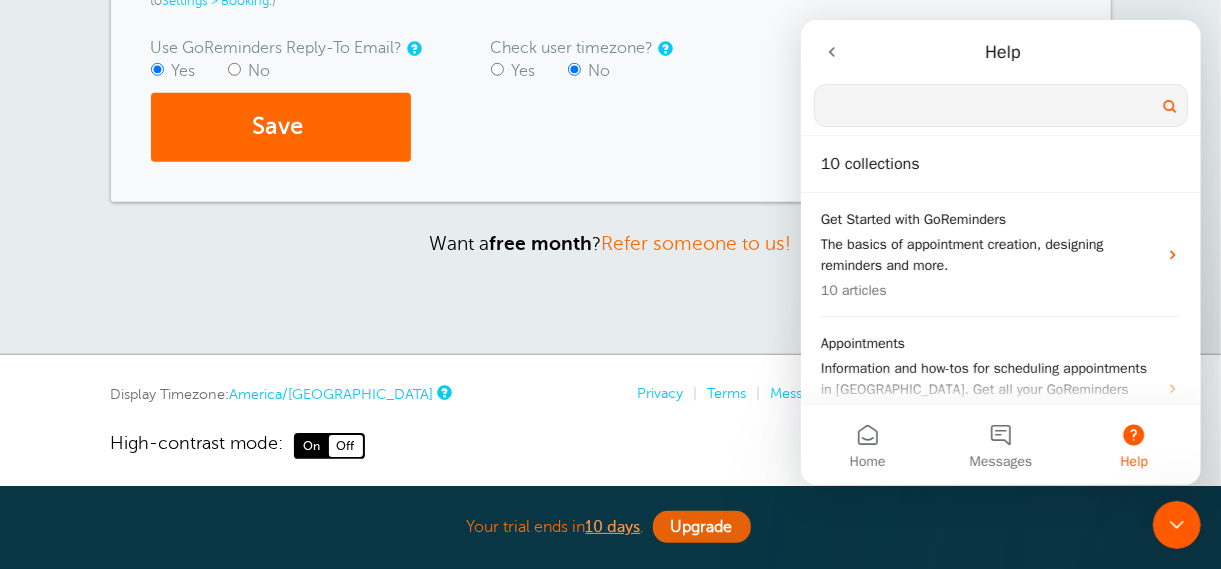 scroll, scrollTop: 0, scrollLeft: 0, axis: both 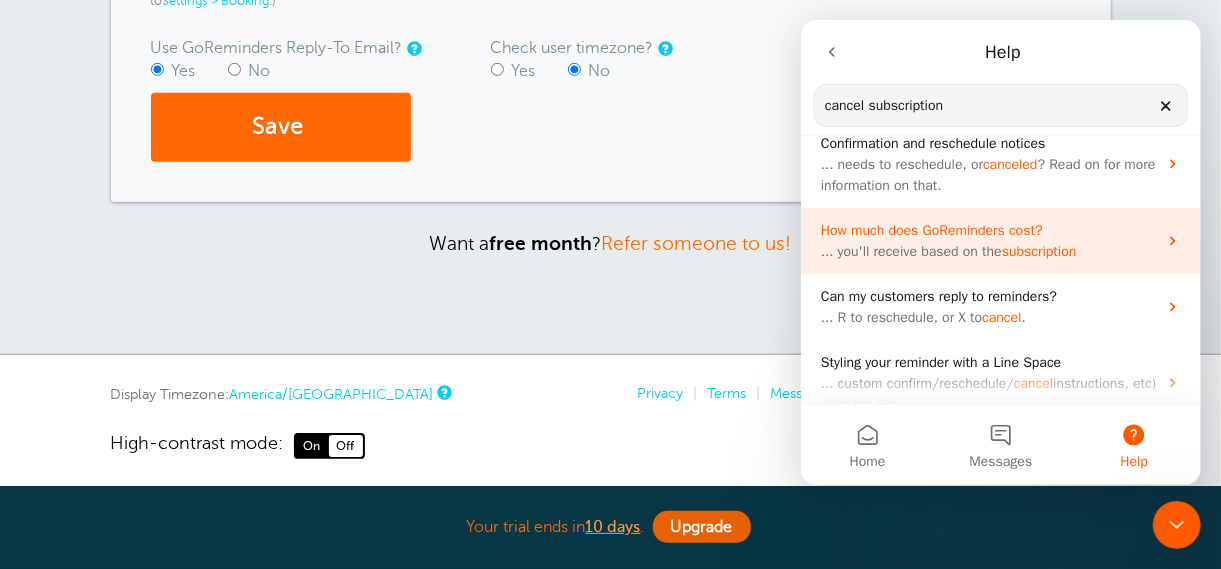 type on "cancel subscription" 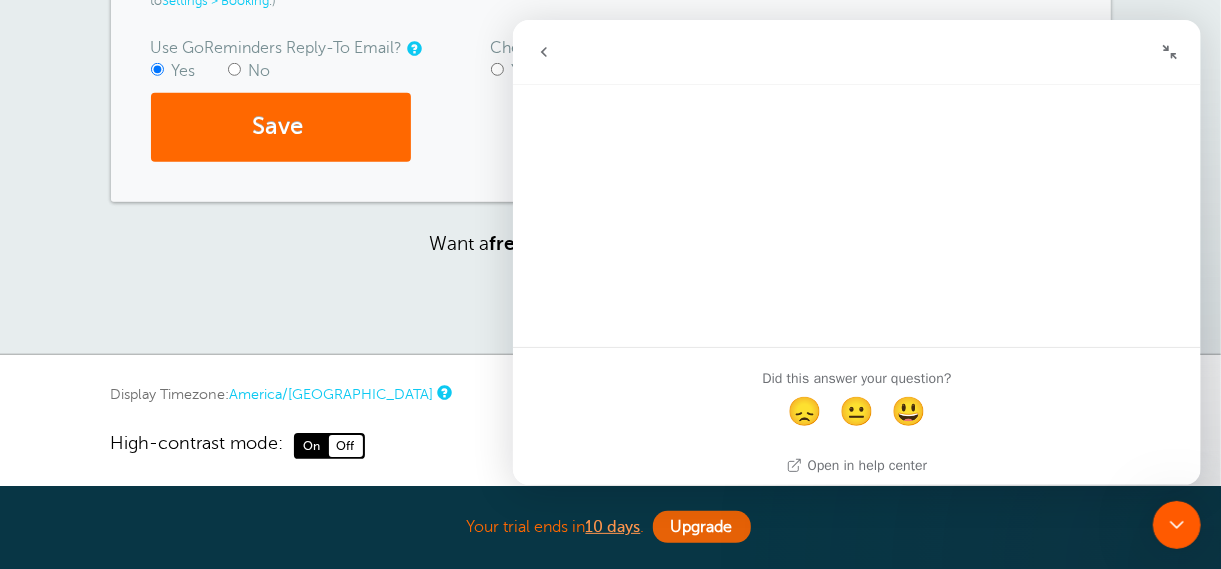 scroll, scrollTop: 0, scrollLeft: 0, axis: both 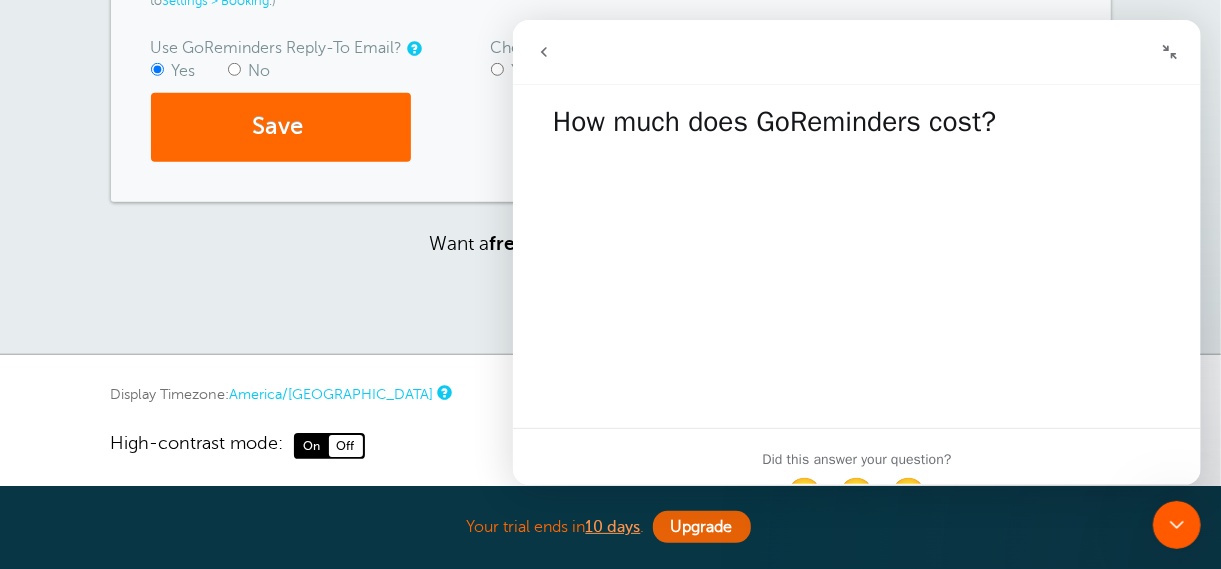 click 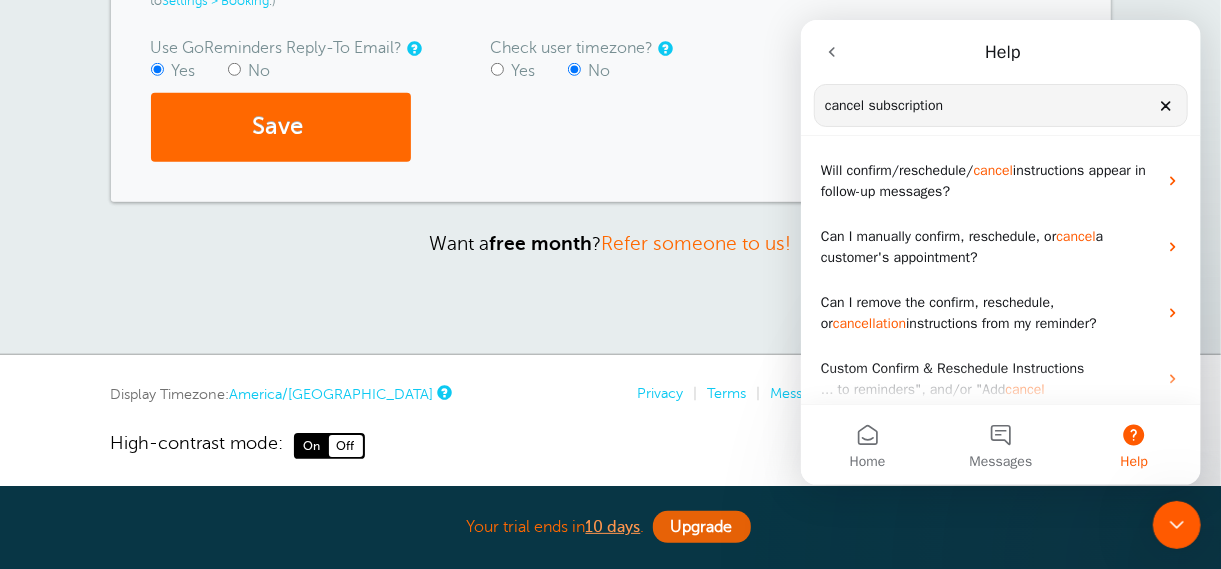 click 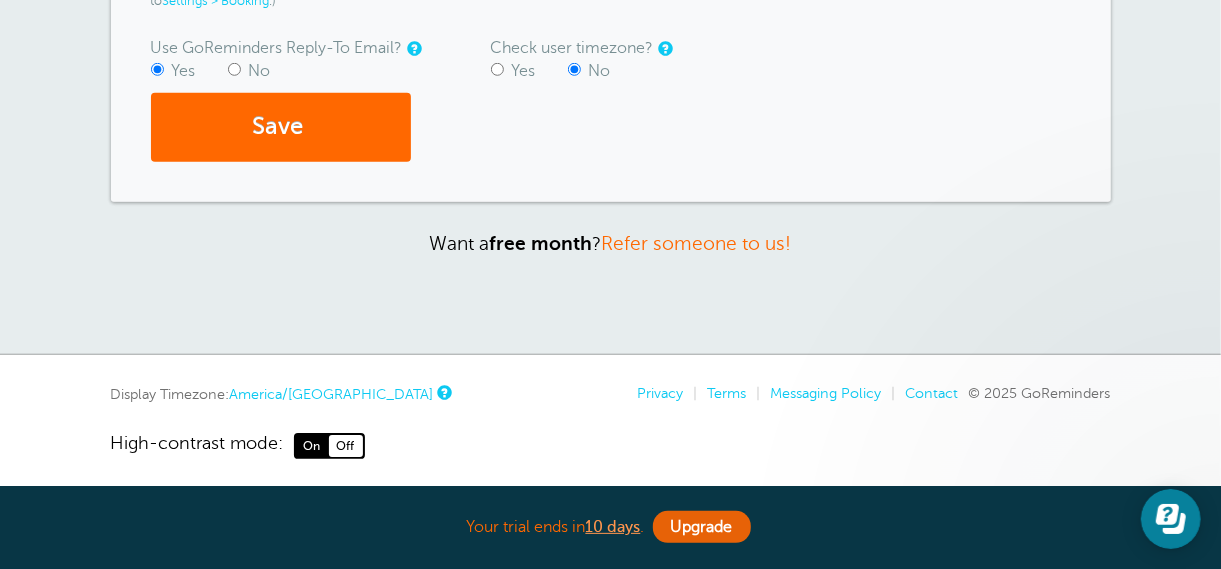 scroll, scrollTop: 0, scrollLeft: 0, axis: both 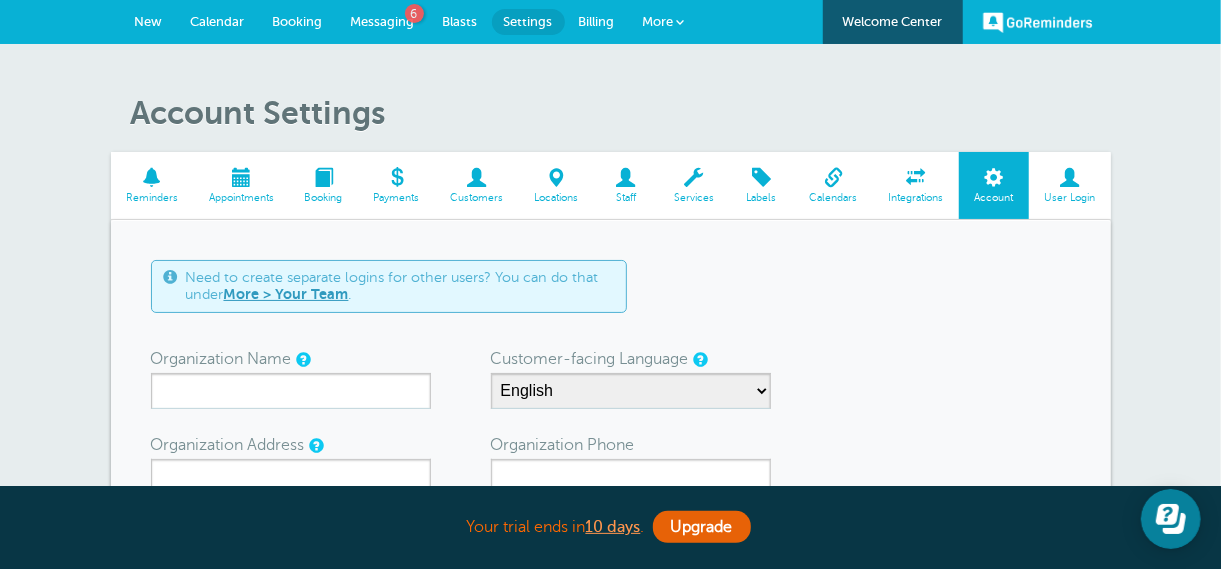 click on "Settings" at bounding box center (528, 21) 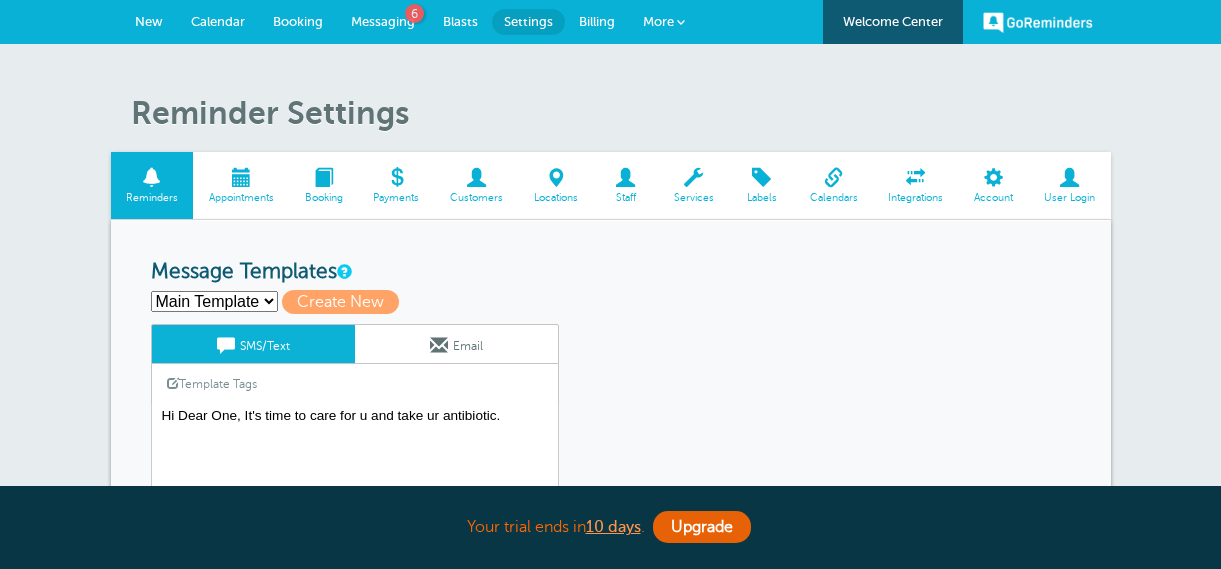 scroll, scrollTop: 522, scrollLeft: 0, axis: vertical 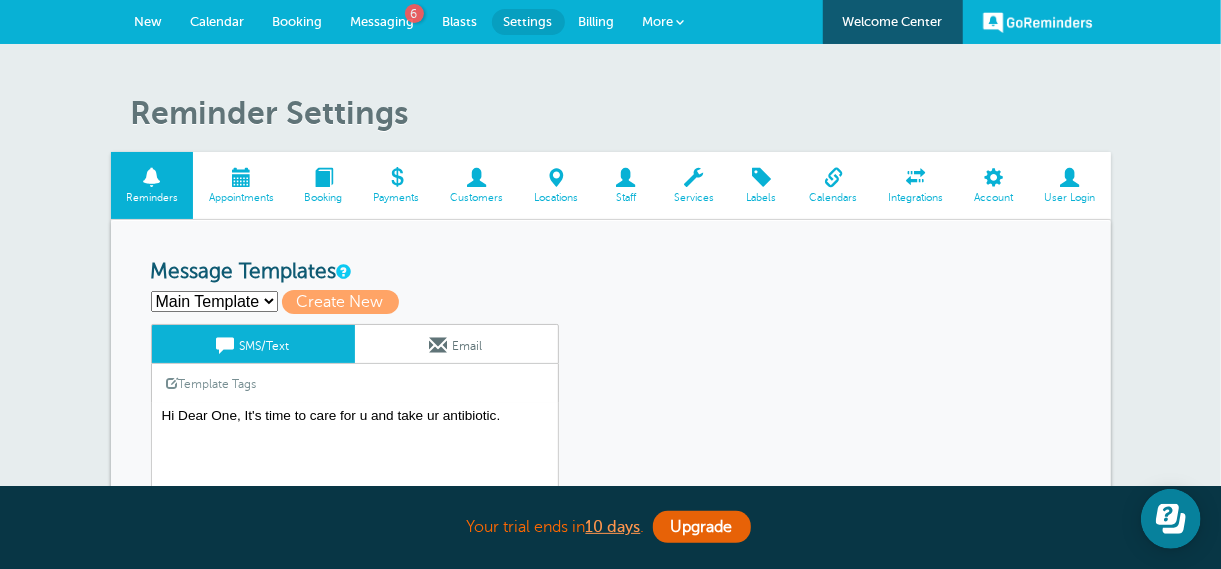 click on "New" at bounding box center (149, 21) 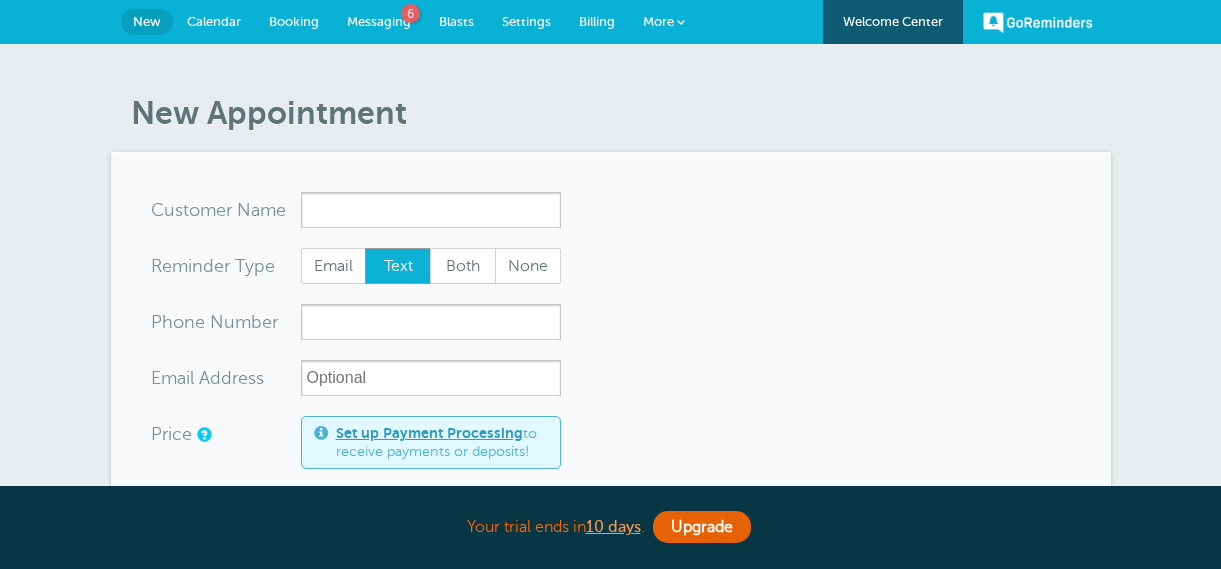 scroll, scrollTop: 0, scrollLeft: 0, axis: both 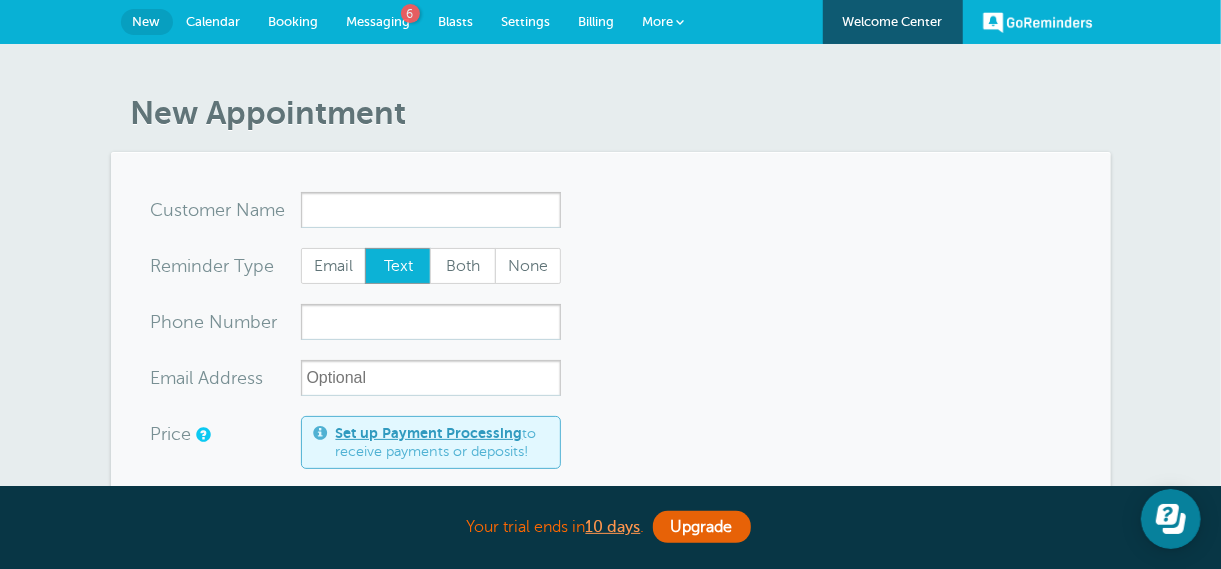 click at bounding box center (681, 22) 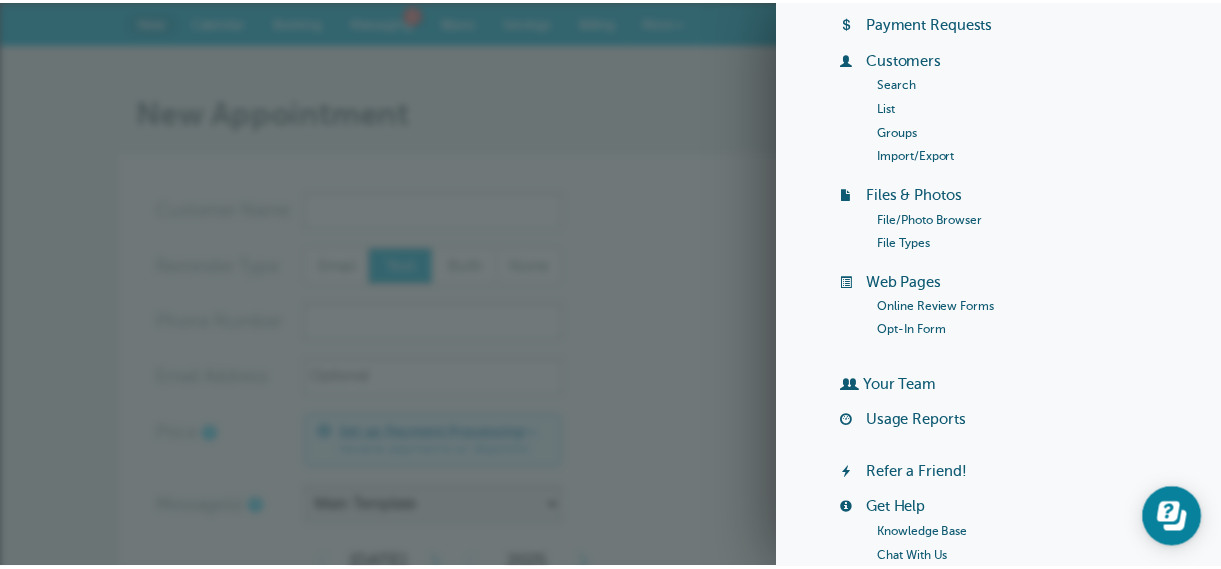 scroll, scrollTop: 0, scrollLeft: 0, axis: both 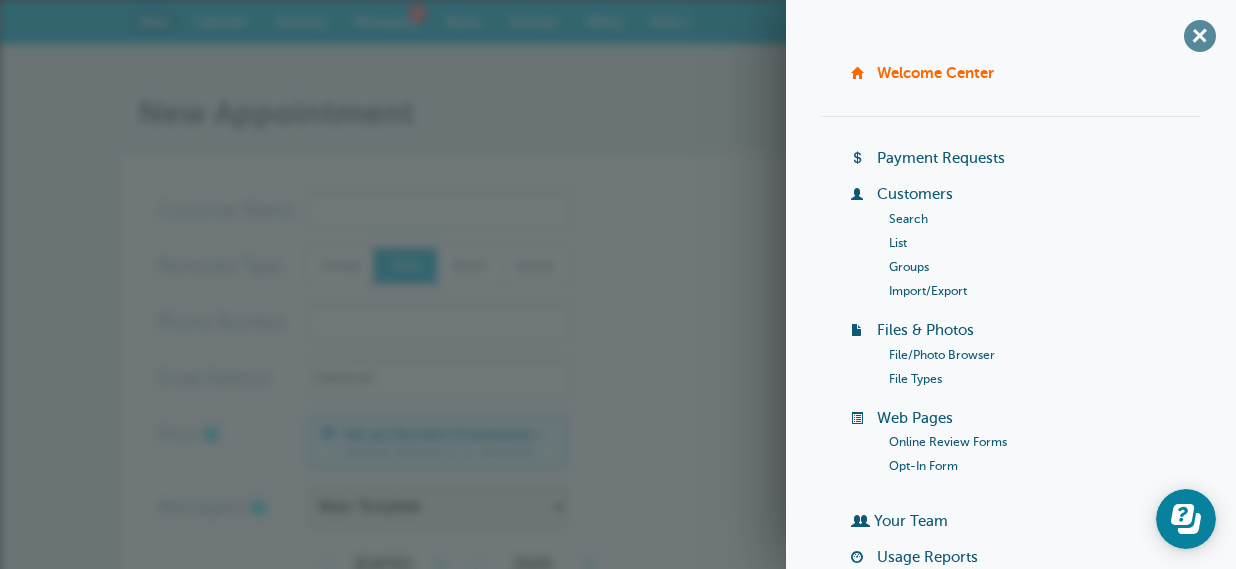 click on "+" at bounding box center (1199, 35) 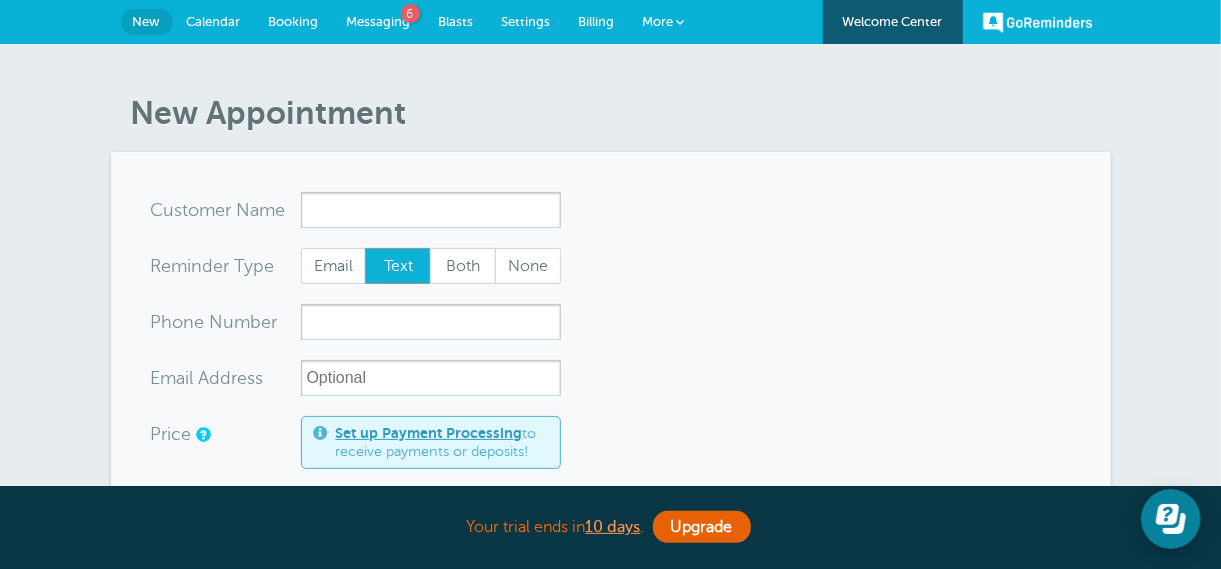 click on "Billing" at bounding box center (597, 21) 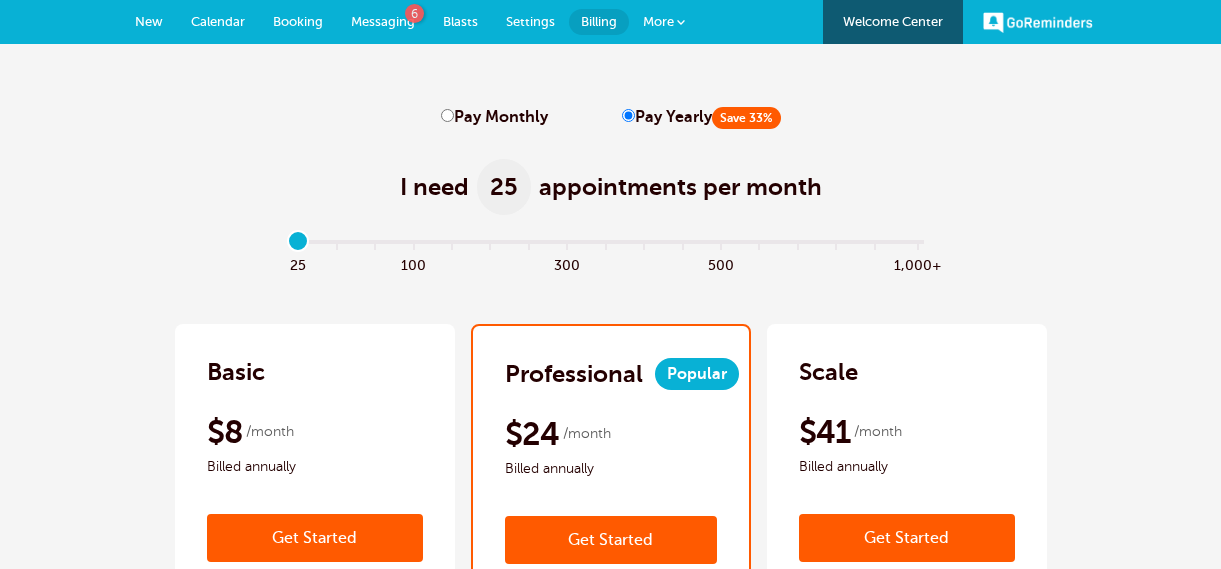 scroll, scrollTop: 0, scrollLeft: 0, axis: both 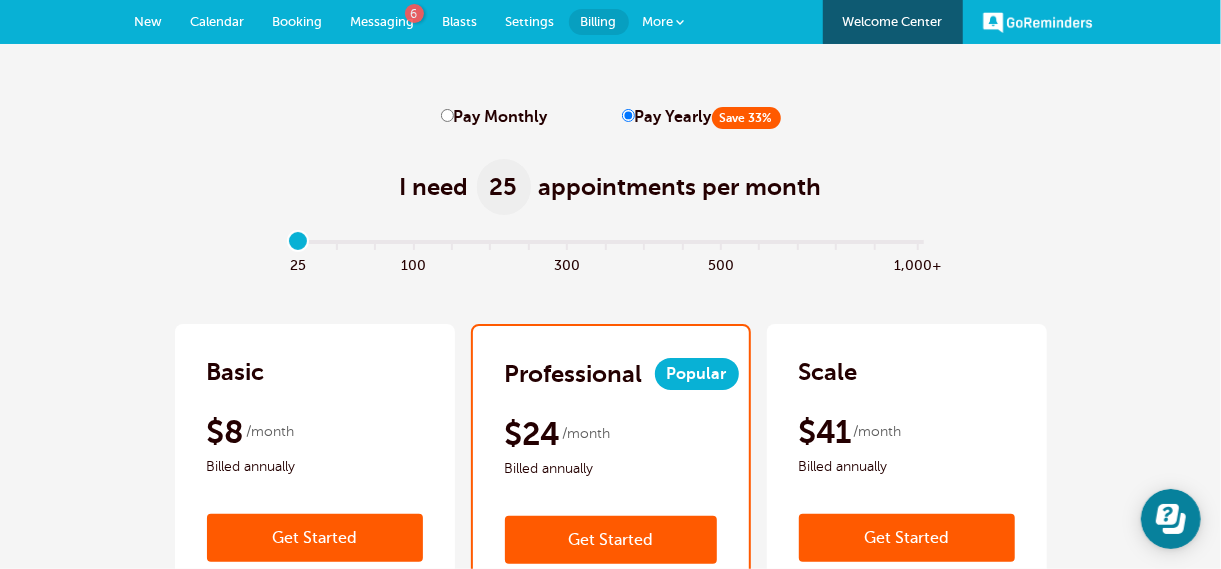 click on "GoReminders" at bounding box center (1038, 22) 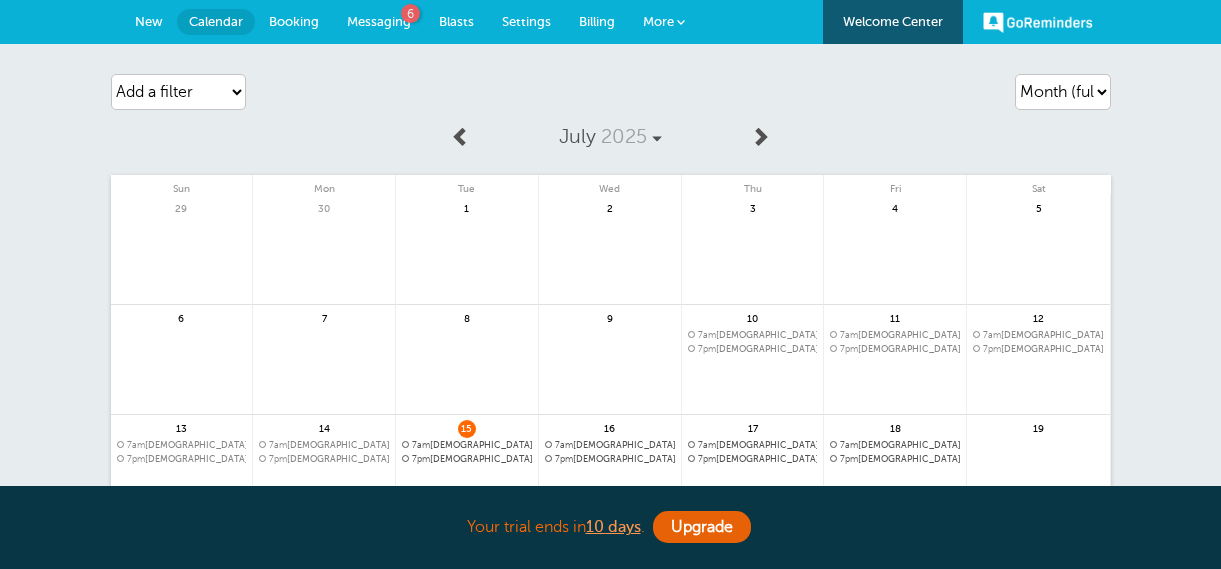 scroll, scrollTop: 0, scrollLeft: 0, axis: both 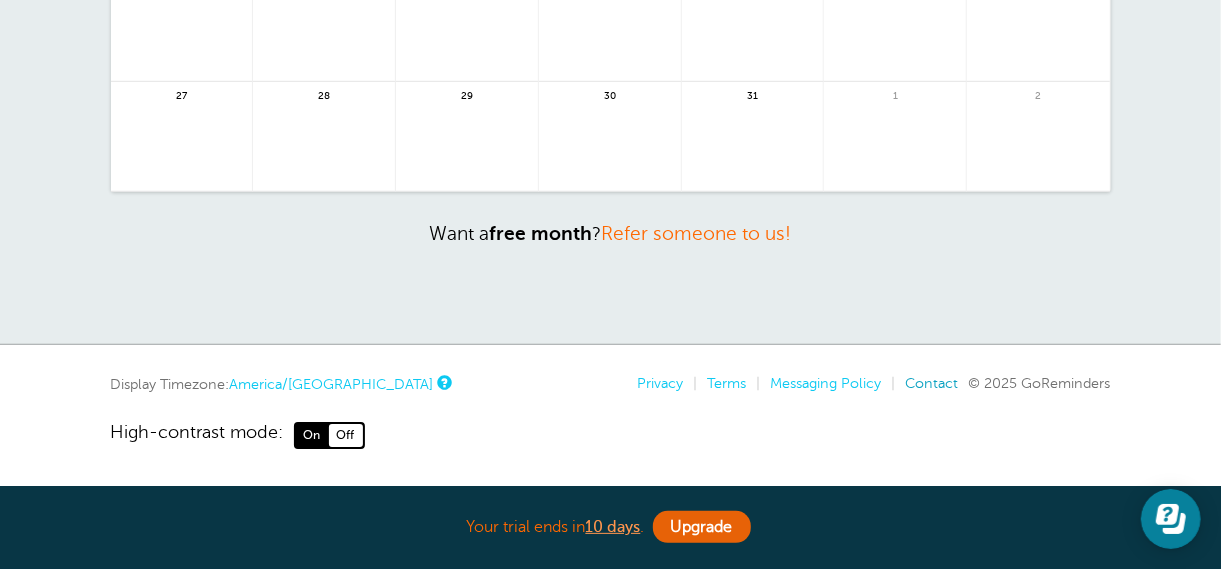 click on "Contact" at bounding box center [932, 383] 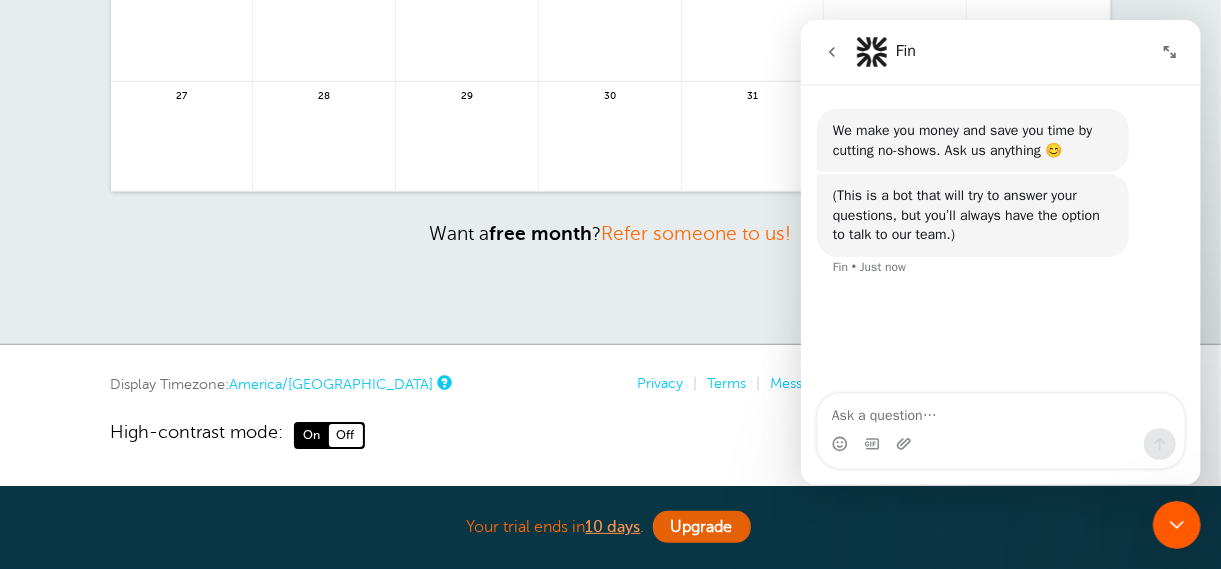scroll, scrollTop: 0, scrollLeft: 0, axis: both 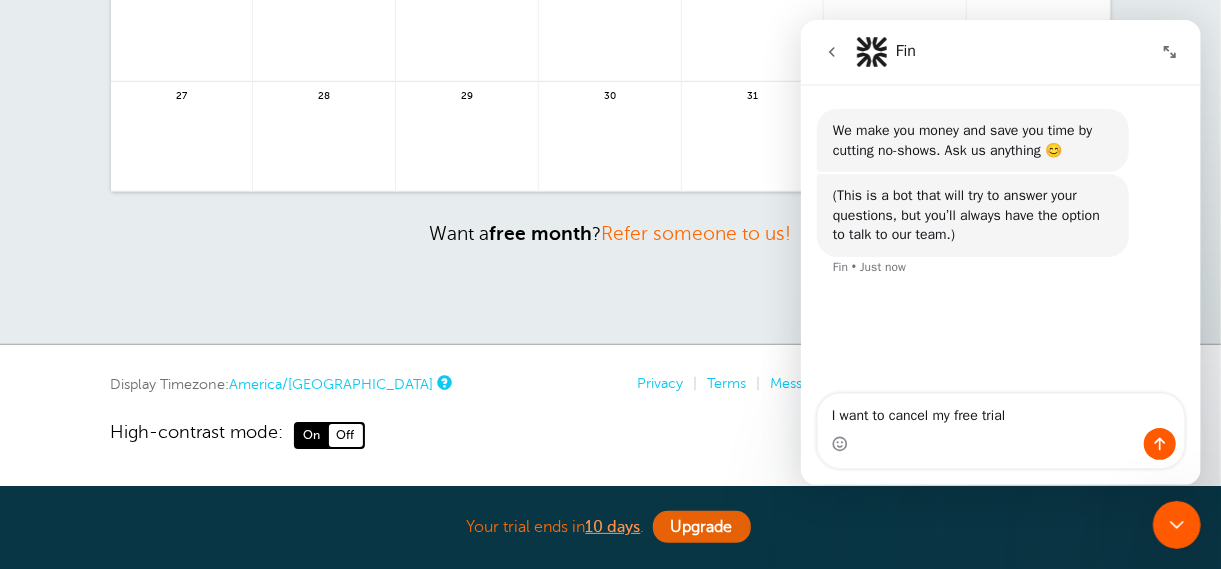 type on "I want to cancel my free trial." 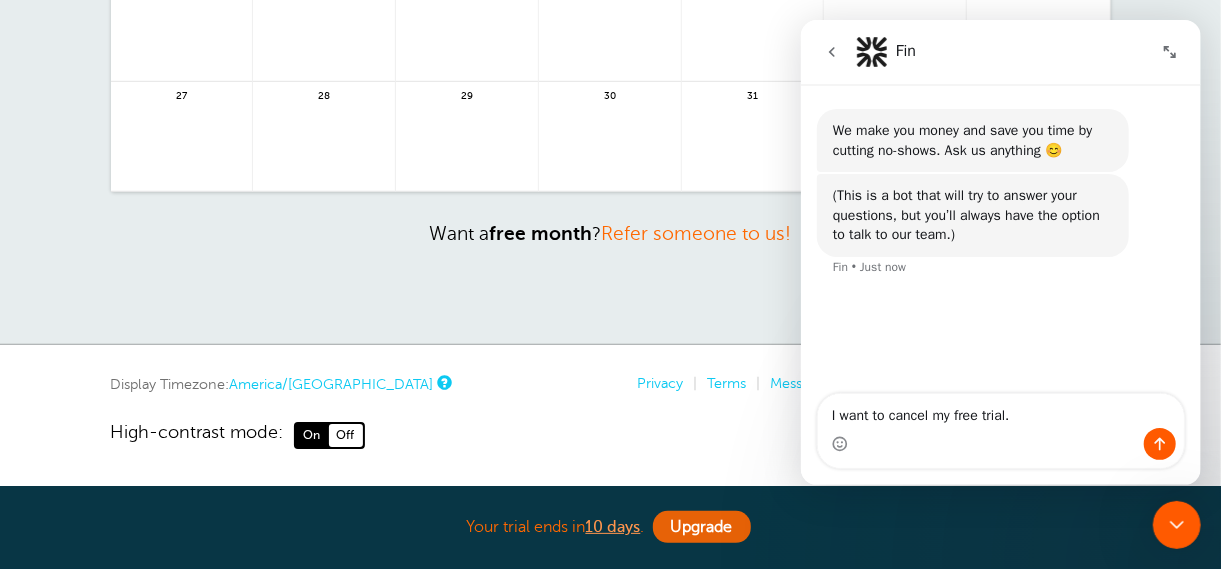 type 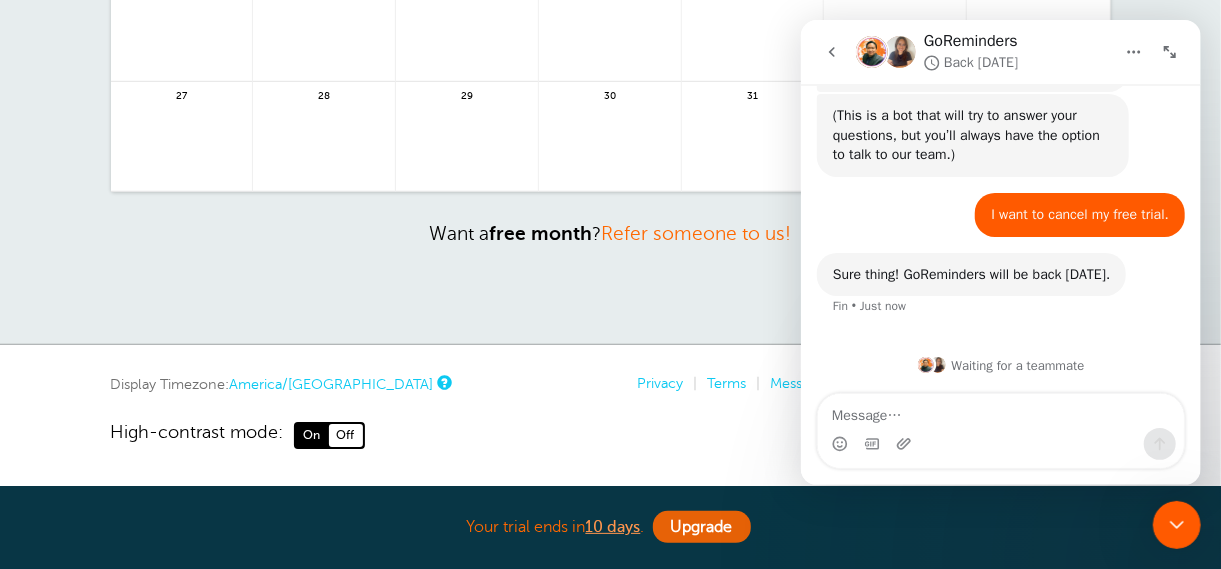 scroll, scrollTop: 98, scrollLeft: 0, axis: vertical 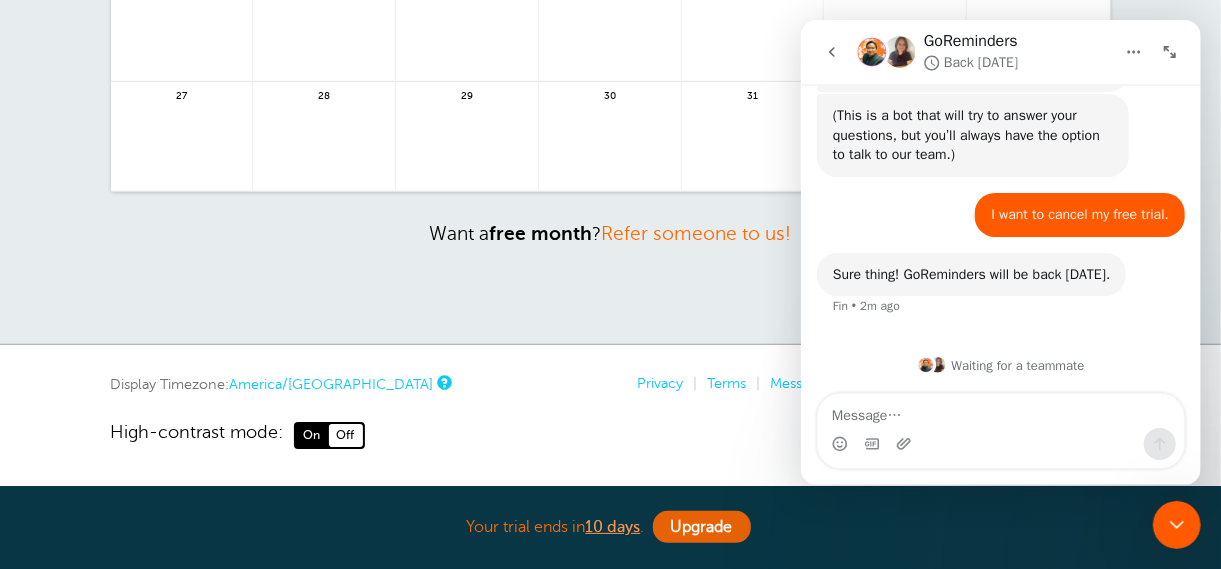 click 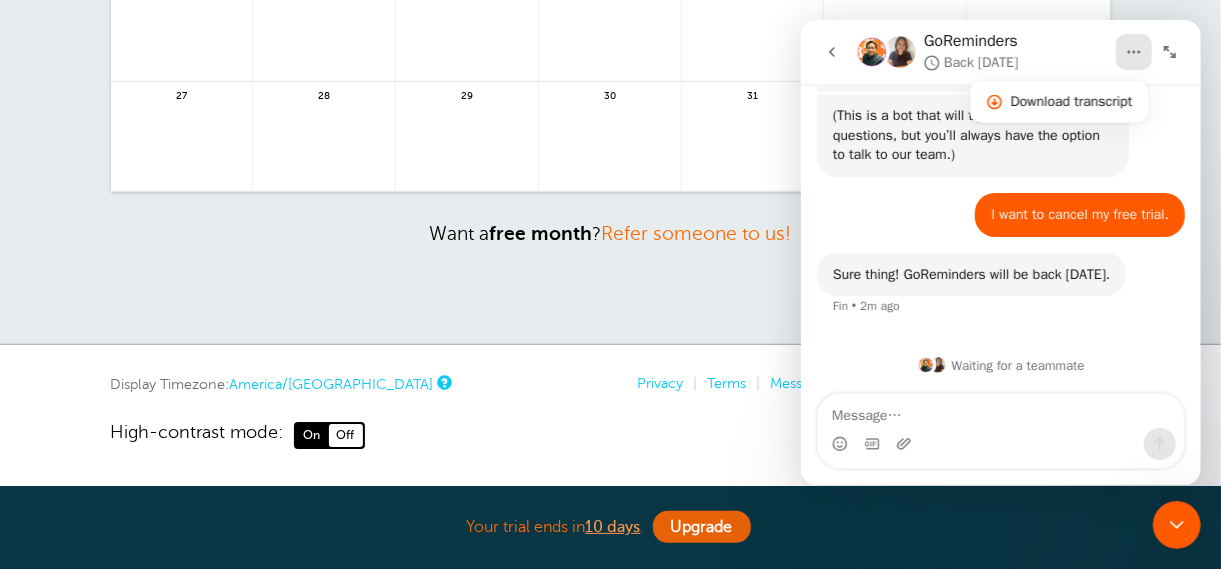 click 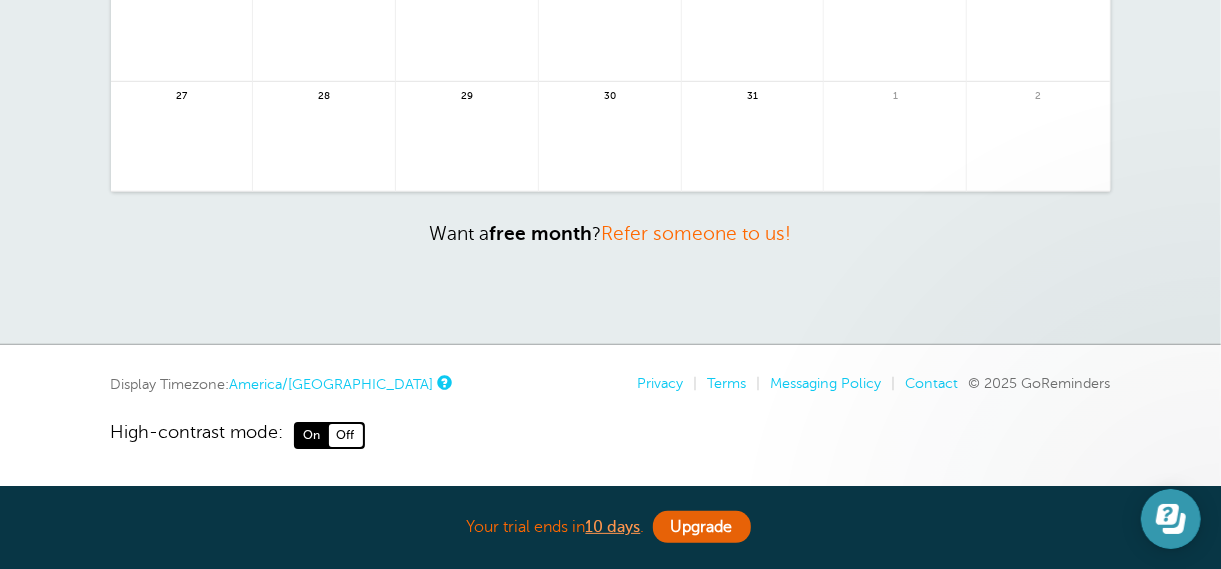 scroll, scrollTop: 0, scrollLeft: 0, axis: both 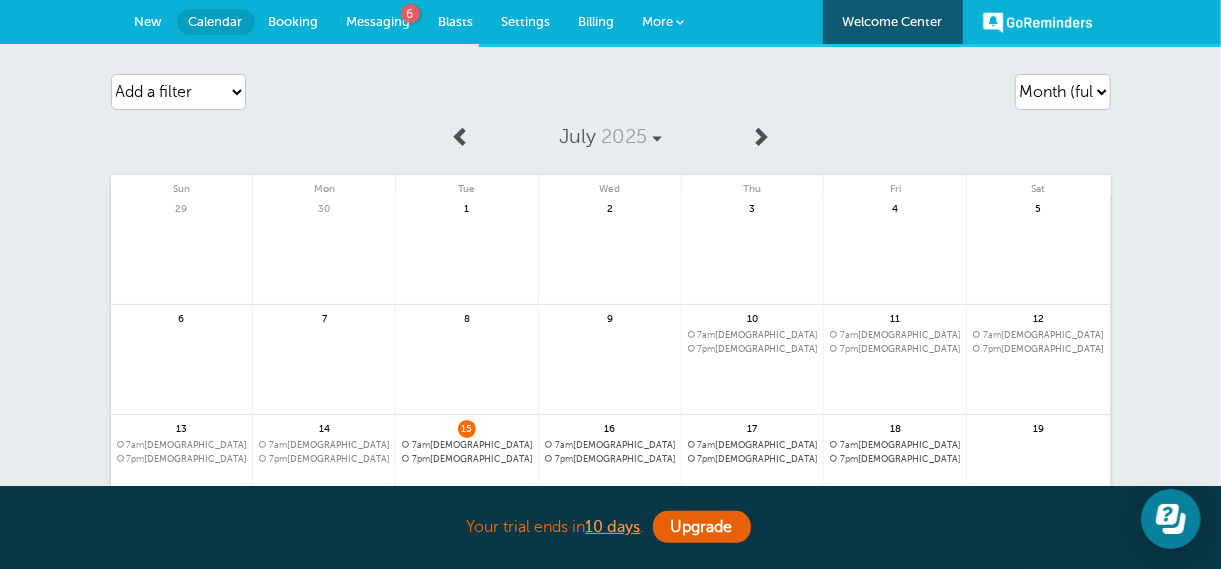 click on "Settings" at bounding box center (526, 21) 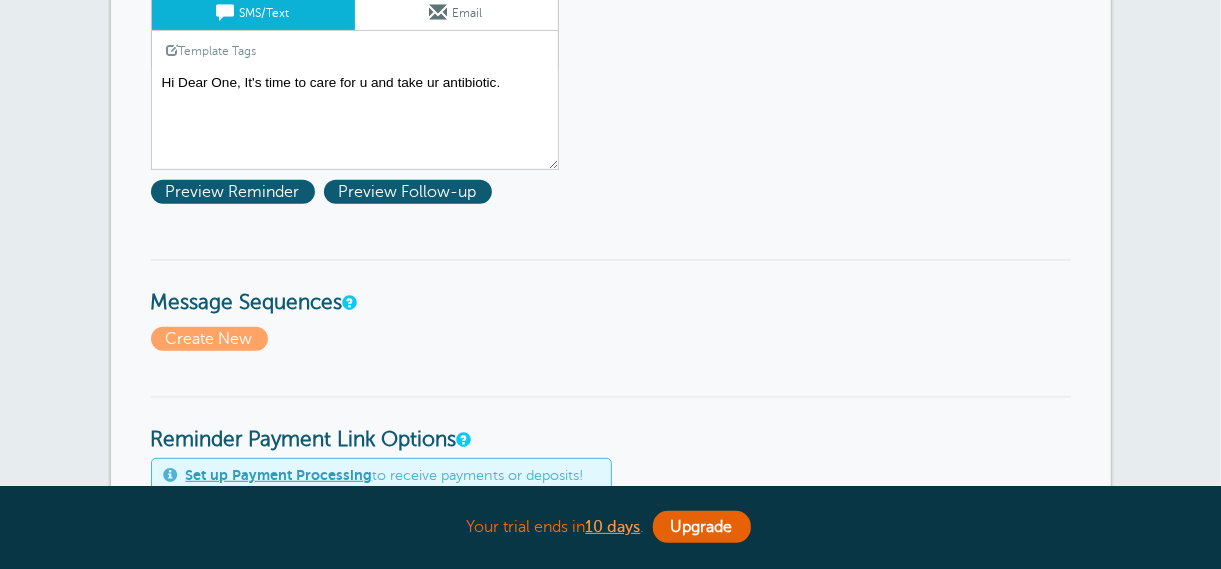 scroll, scrollTop: 396, scrollLeft: 0, axis: vertical 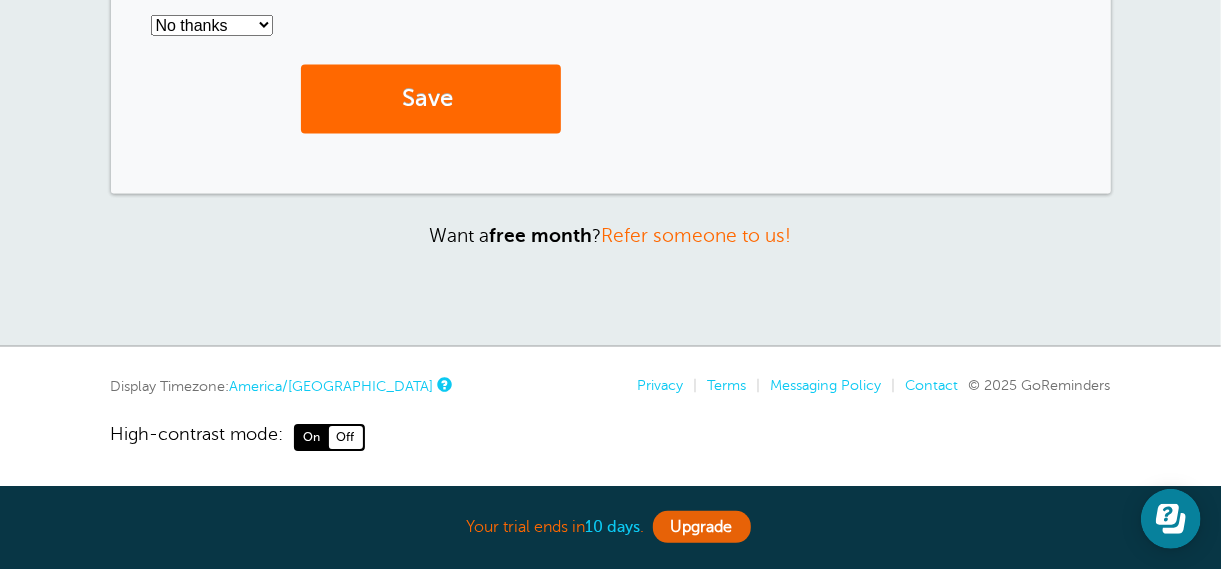 click on "10 days" at bounding box center (613, 527) 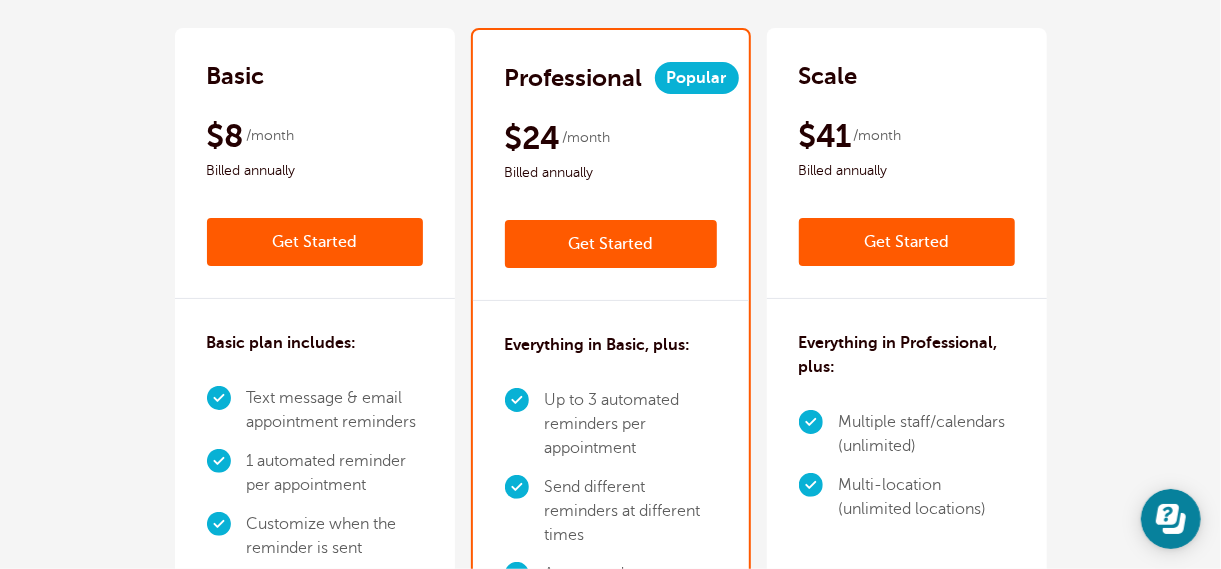 scroll, scrollTop: 785, scrollLeft: 0, axis: vertical 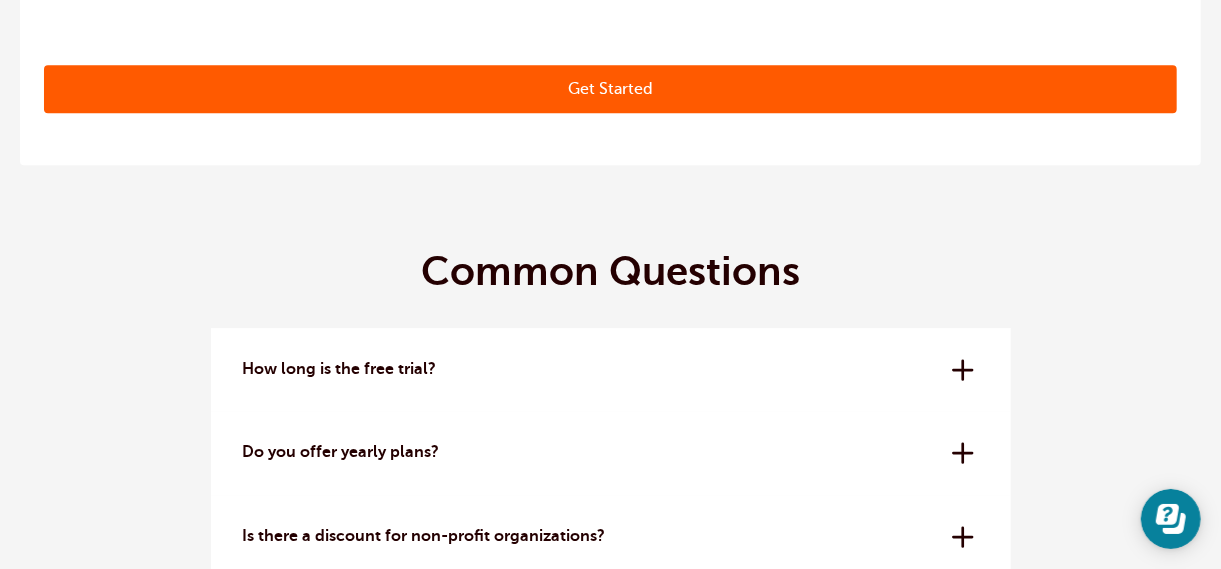 click on "How long is the free trial?
The free trial is 14 days. No credit card needed to try GoReminders free for 2 weeks." at bounding box center (611, 369) 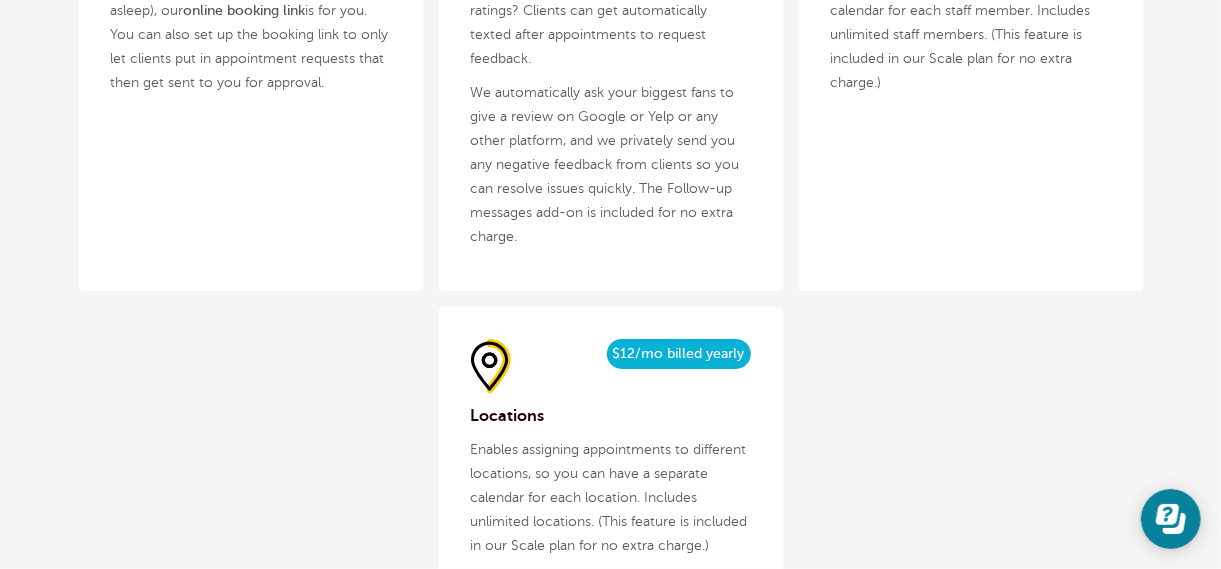 scroll, scrollTop: 0, scrollLeft: 0, axis: both 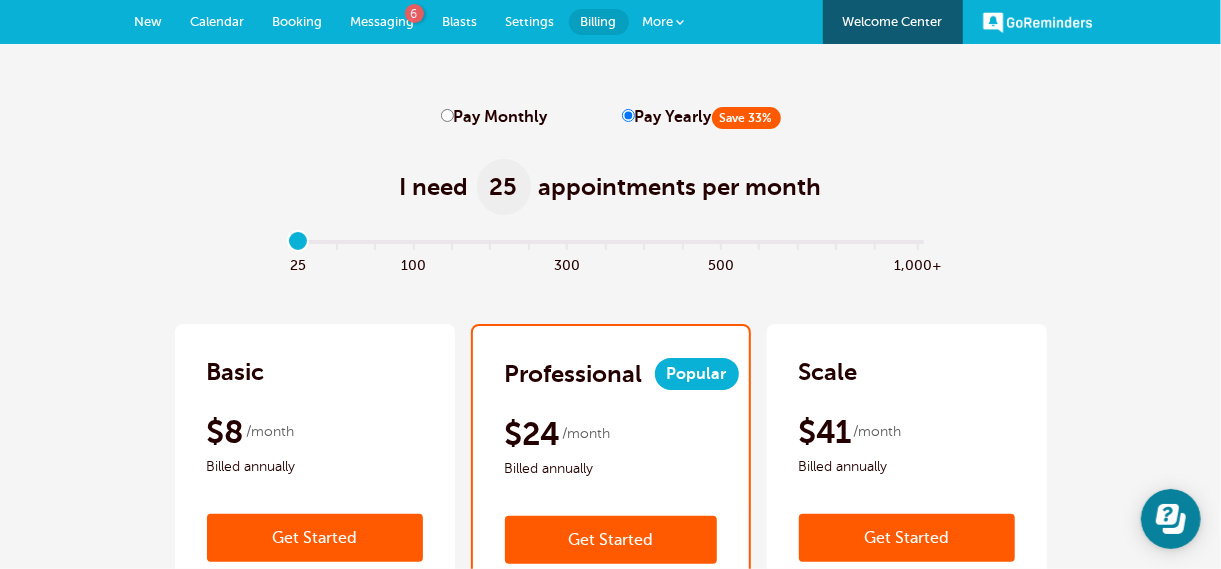 click on "Settings" at bounding box center (530, 21) 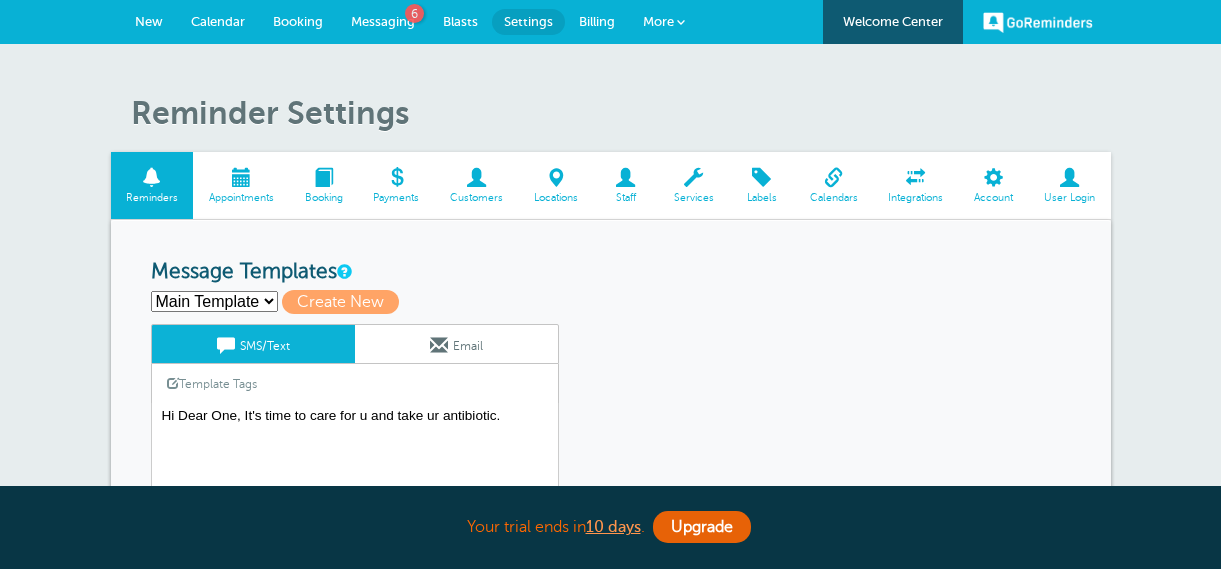scroll, scrollTop: 0, scrollLeft: 0, axis: both 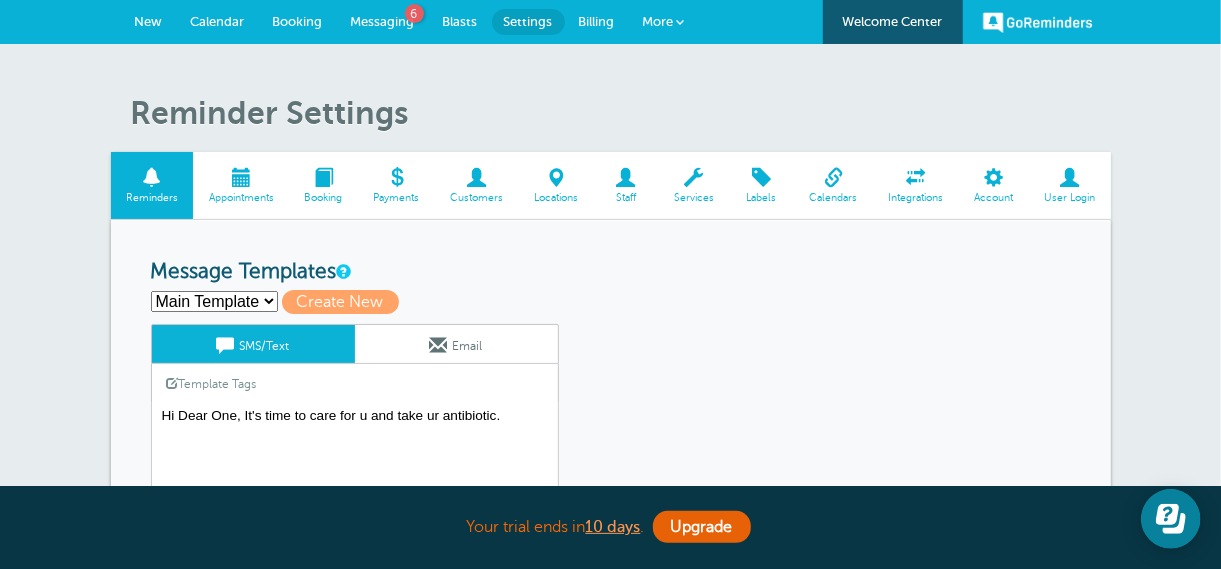 click on "Account" at bounding box center (994, 198) 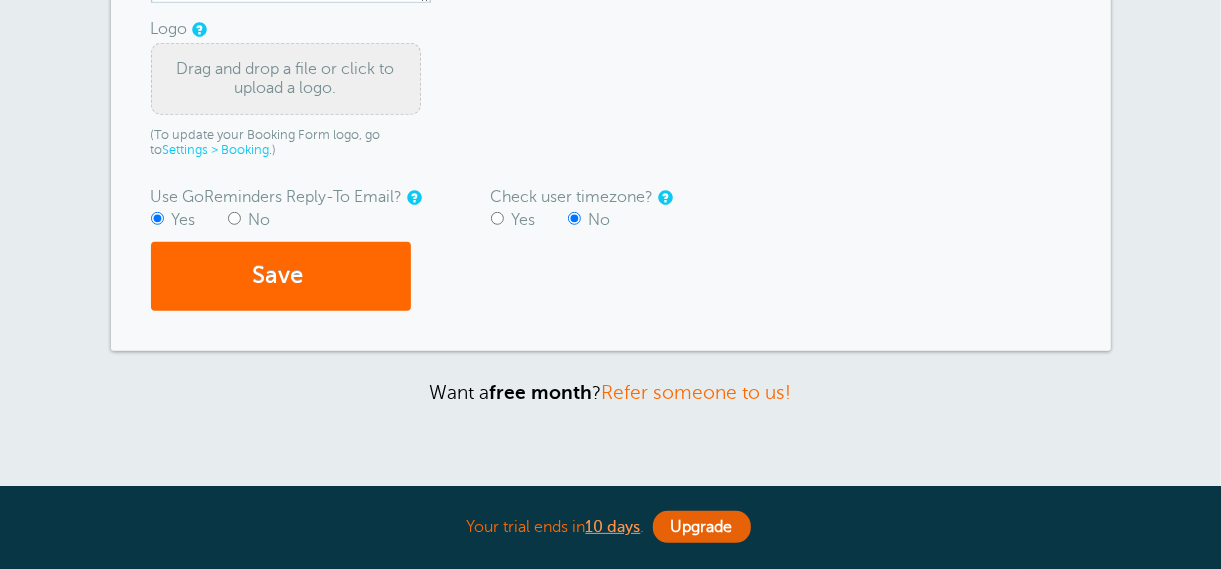 scroll, scrollTop: 388, scrollLeft: 0, axis: vertical 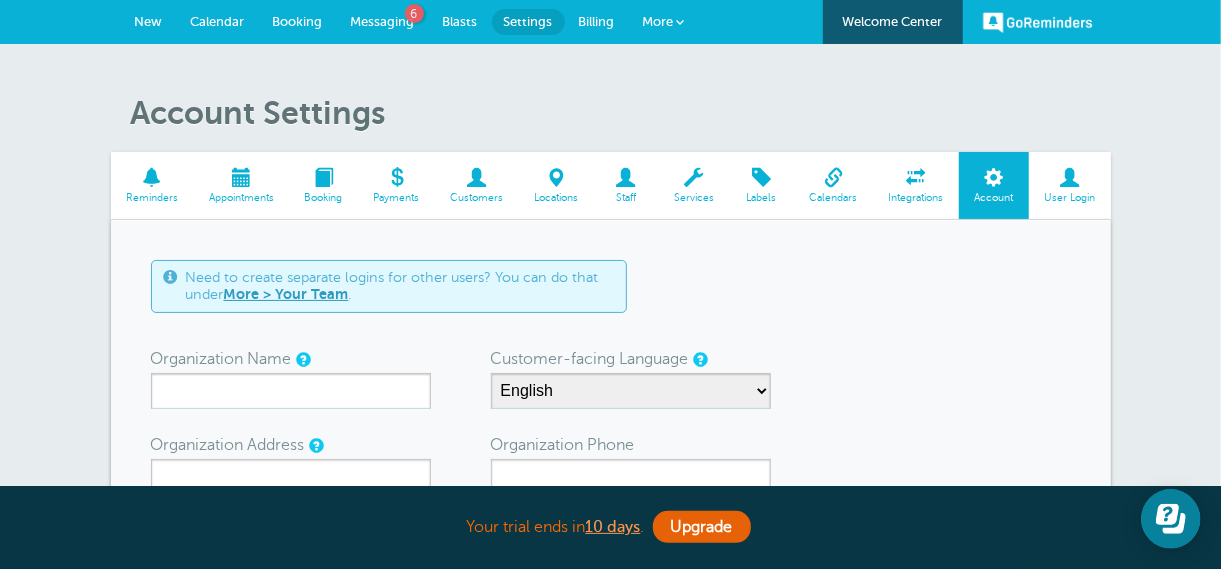 click at bounding box center (396, 177) 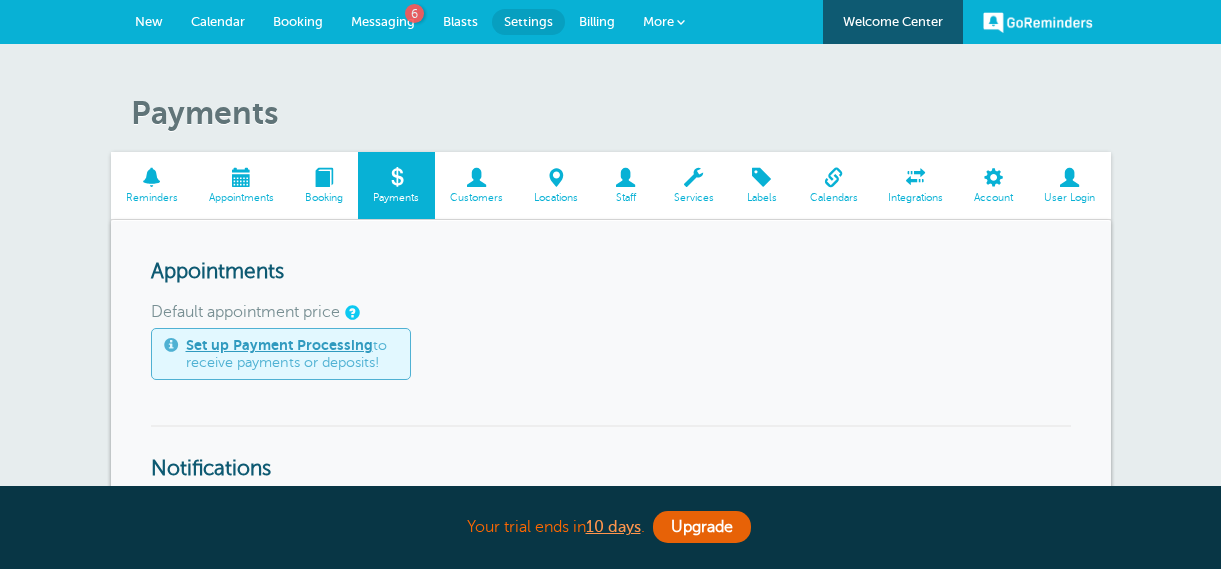 scroll, scrollTop: 0, scrollLeft: 0, axis: both 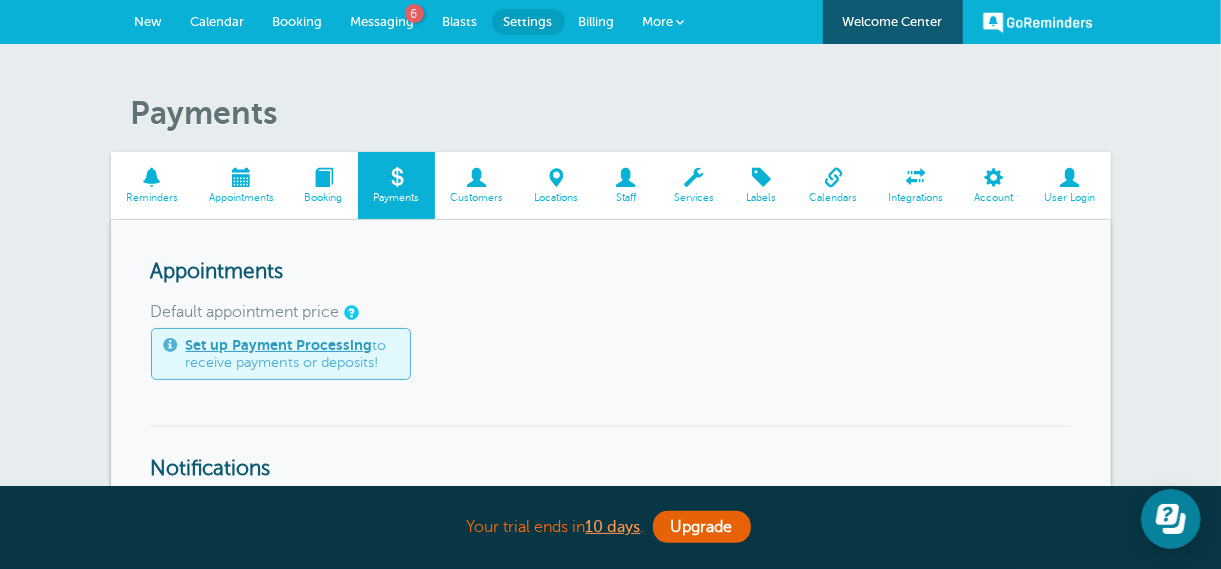 click on "Account" at bounding box center [994, 198] 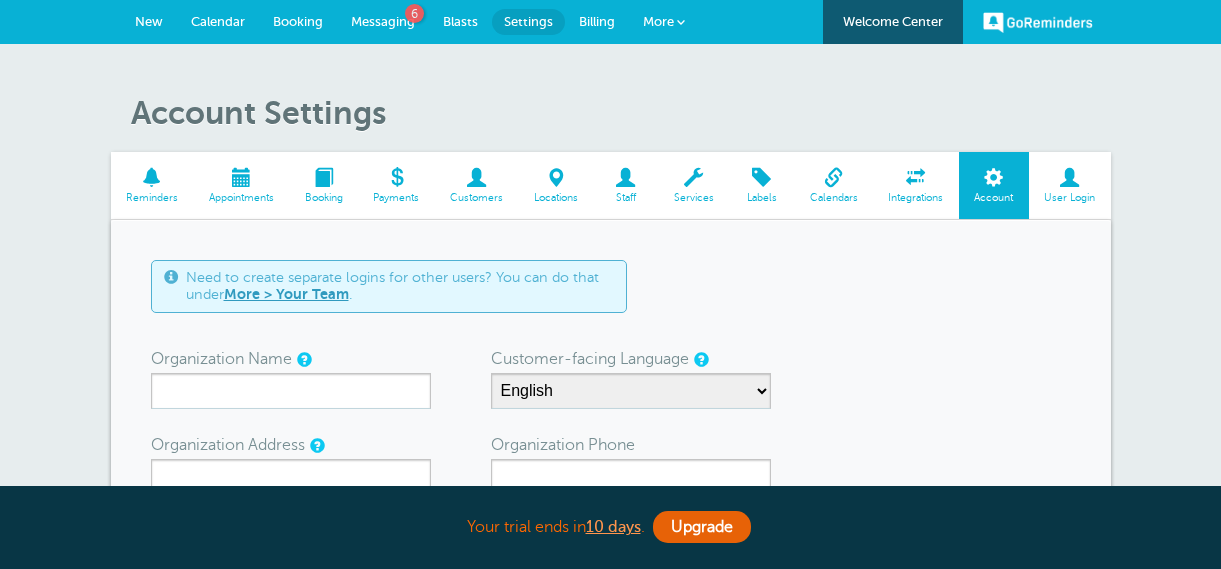scroll, scrollTop: 0, scrollLeft: 0, axis: both 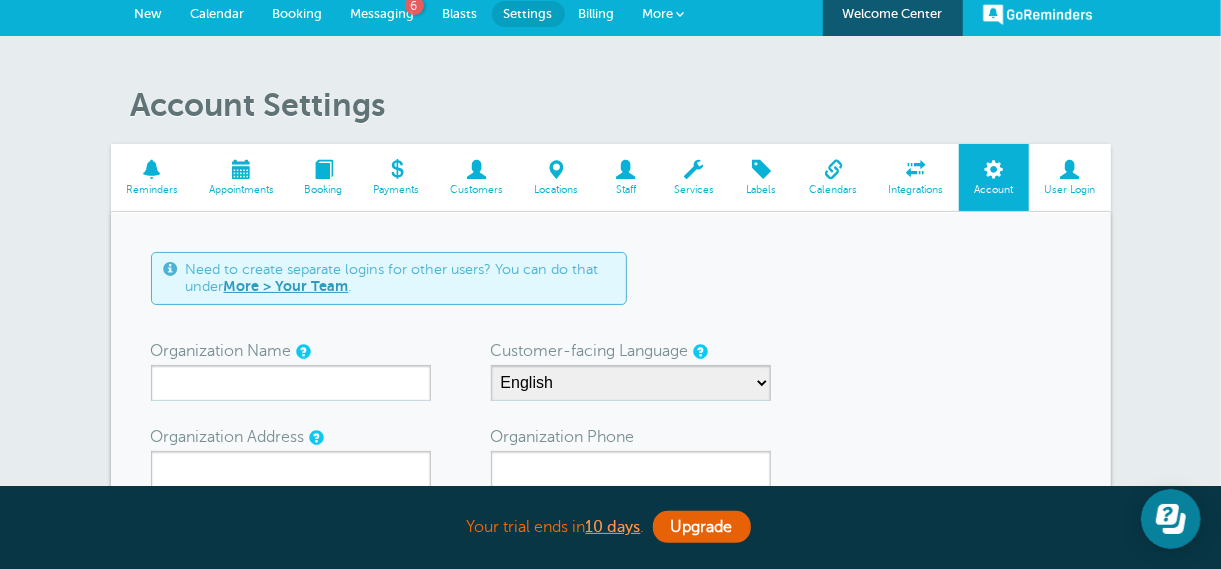 click on "User Login" at bounding box center (1070, 190) 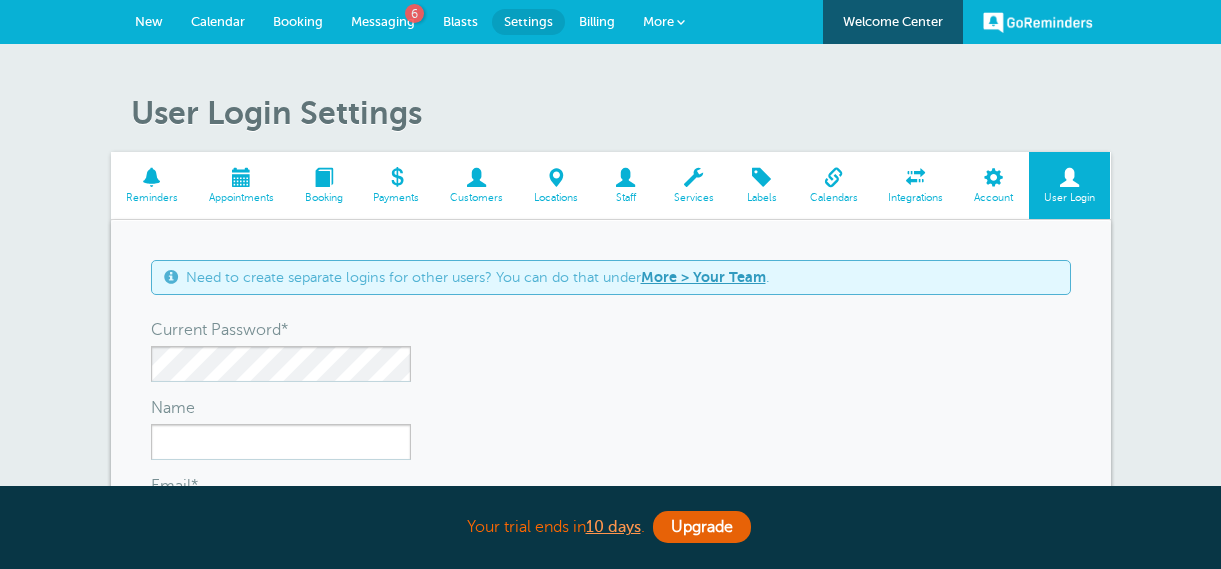 scroll, scrollTop: 0, scrollLeft: 0, axis: both 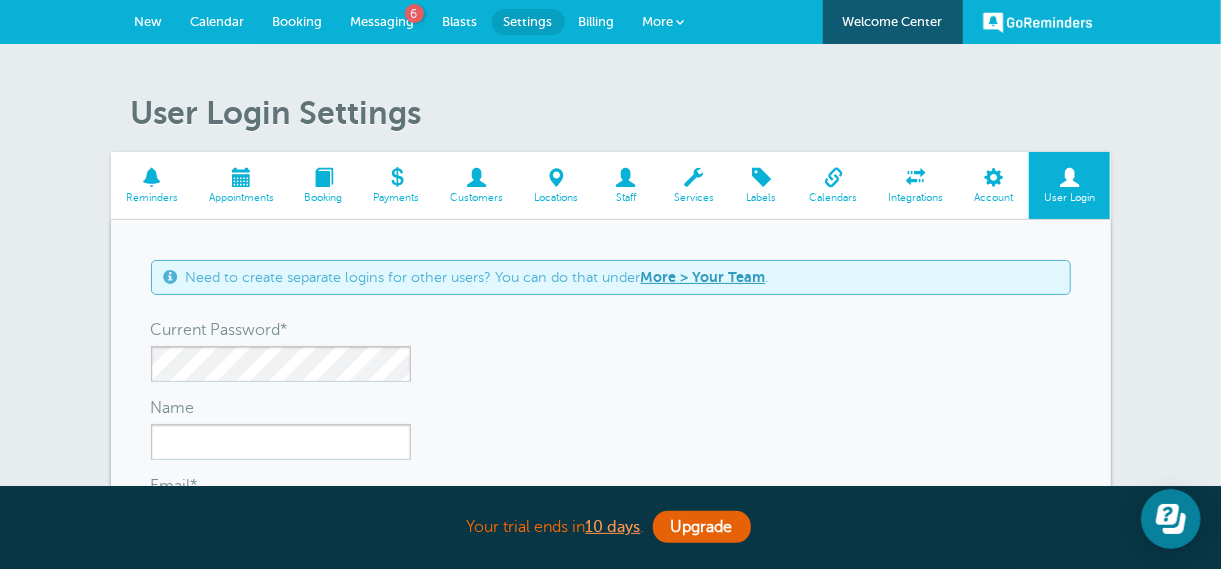 click on "Billing" at bounding box center [597, 22] 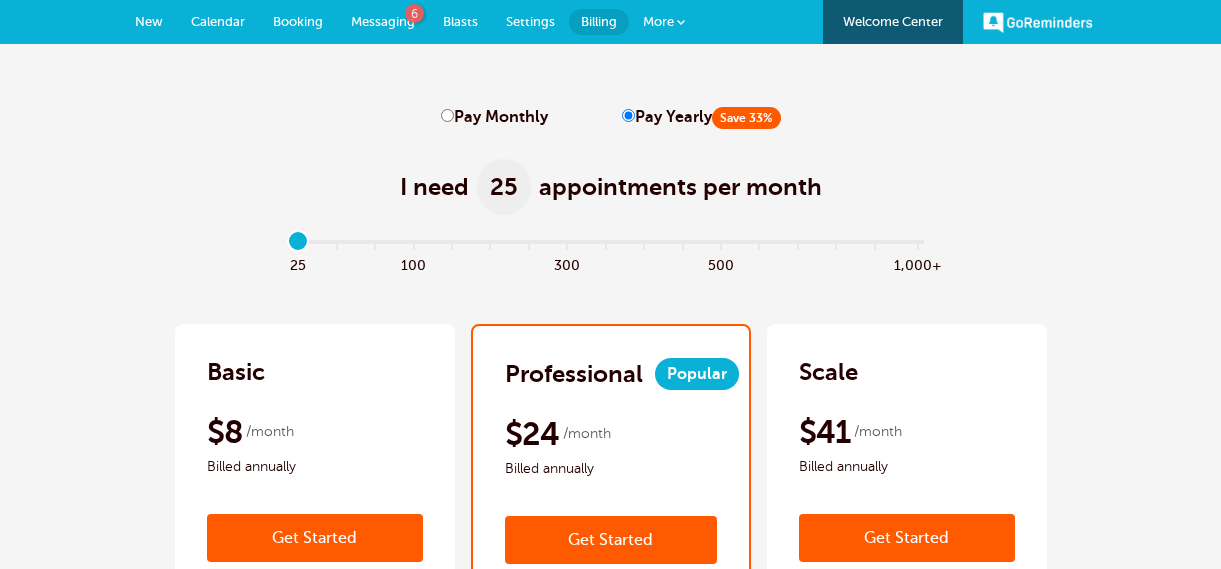 scroll, scrollTop: 0, scrollLeft: 0, axis: both 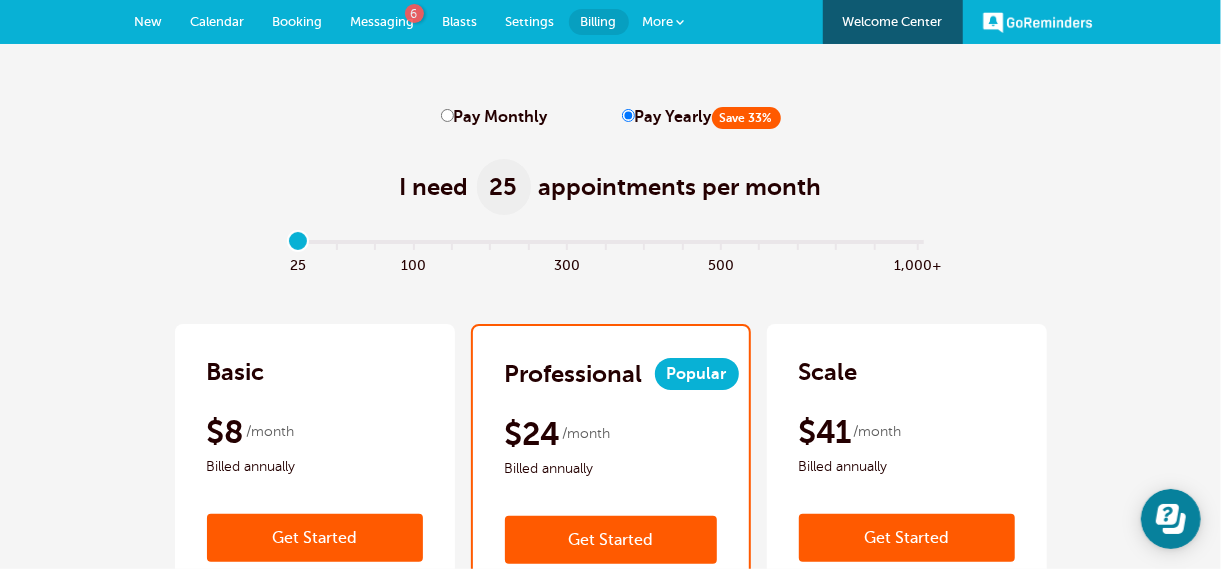 click at bounding box center (681, 22) 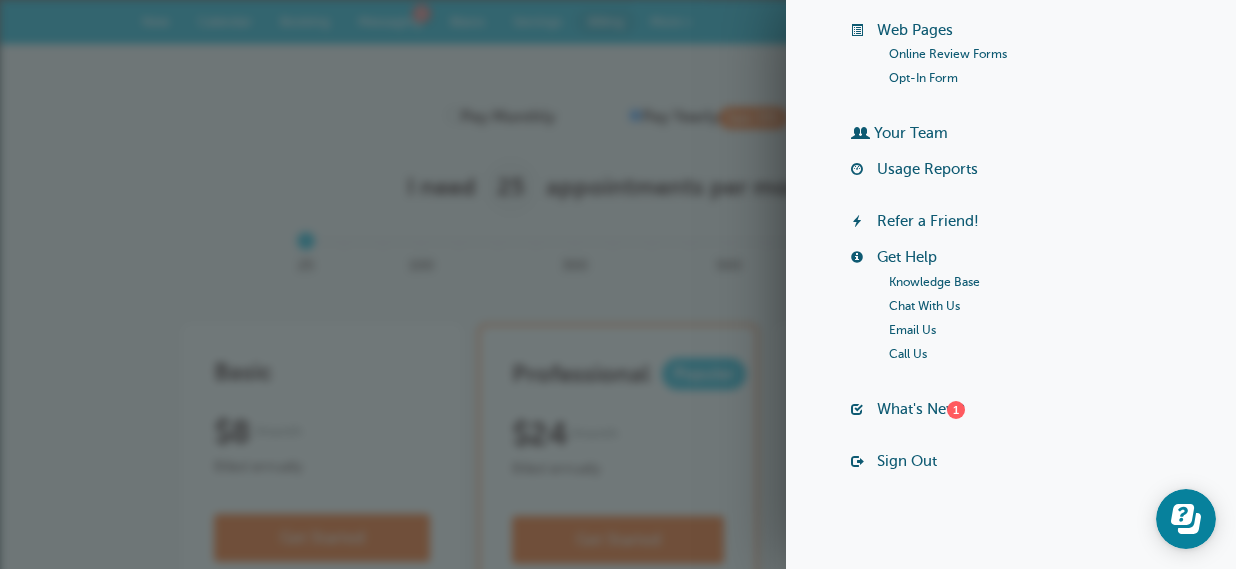 scroll, scrollTop: 396, scrollLeft: 0, axis: vertical 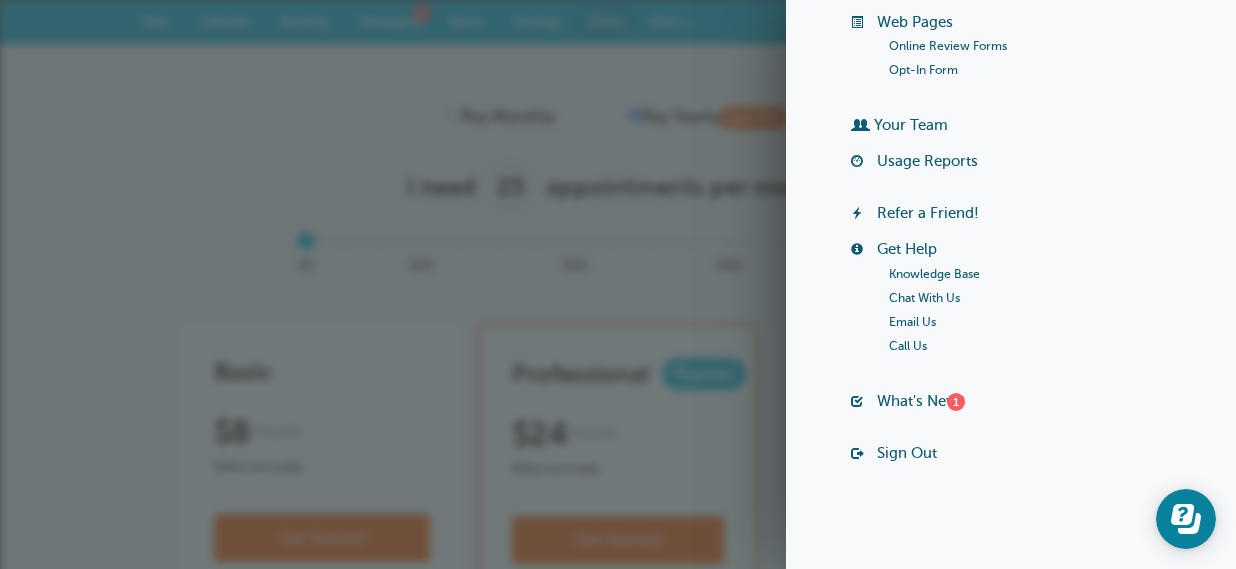 click on "Sign Out" at bounding box center (907, 453) 